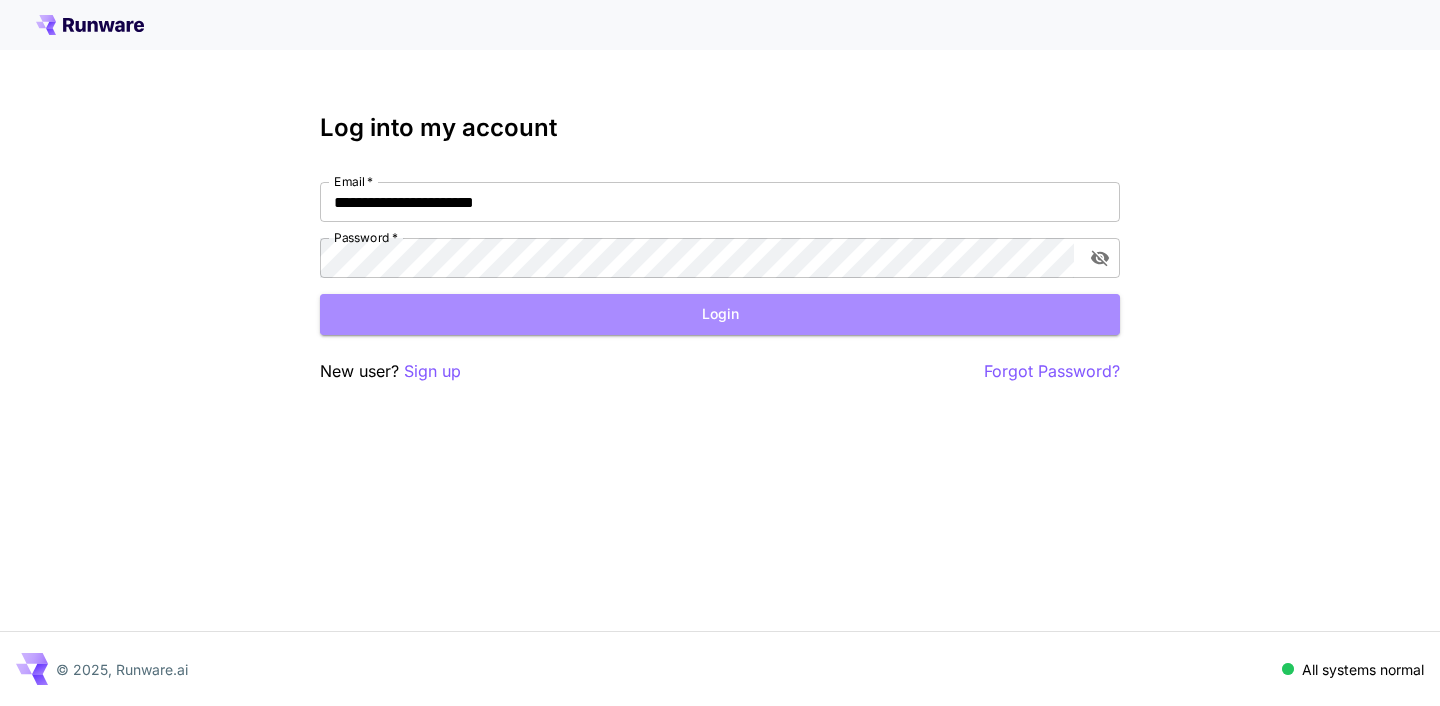 click on "Login" at bounding box center (720, 314) 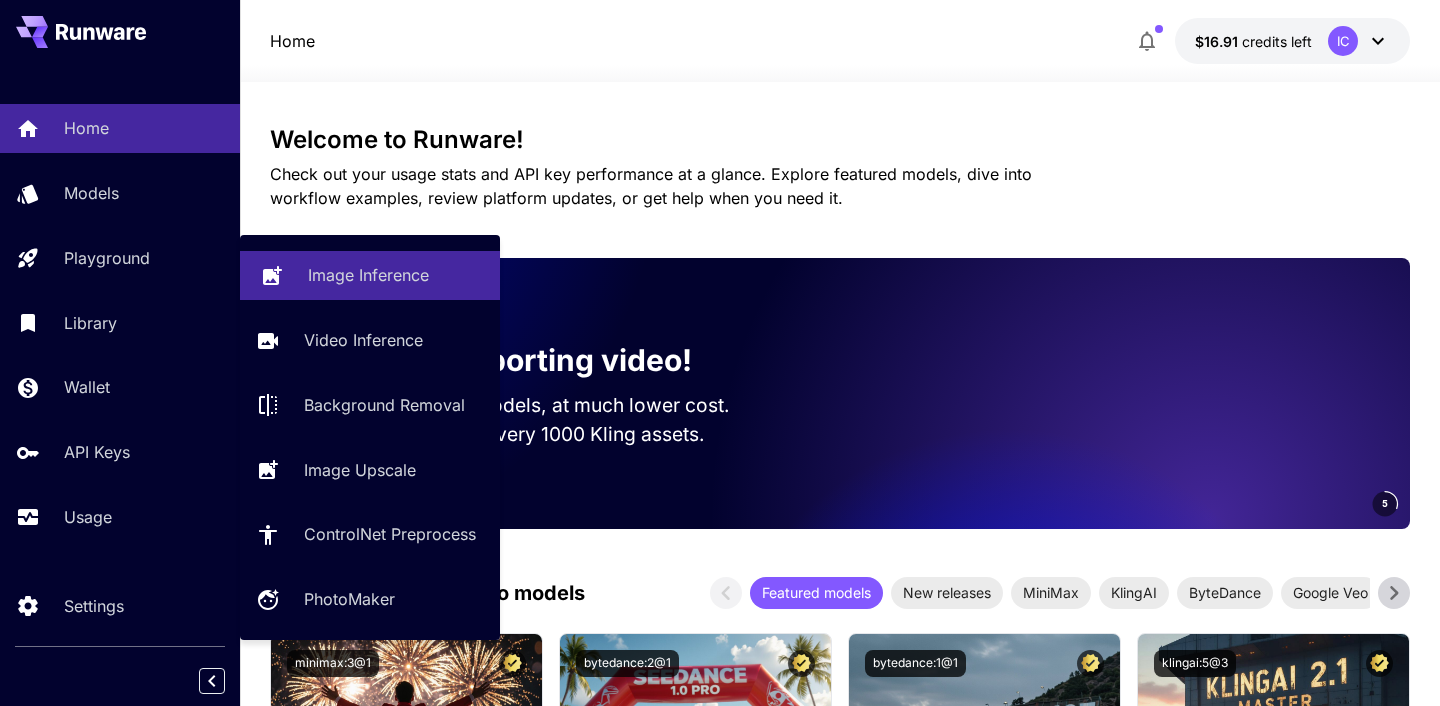 click on "Image Inference" at bounding box center [368, 275] 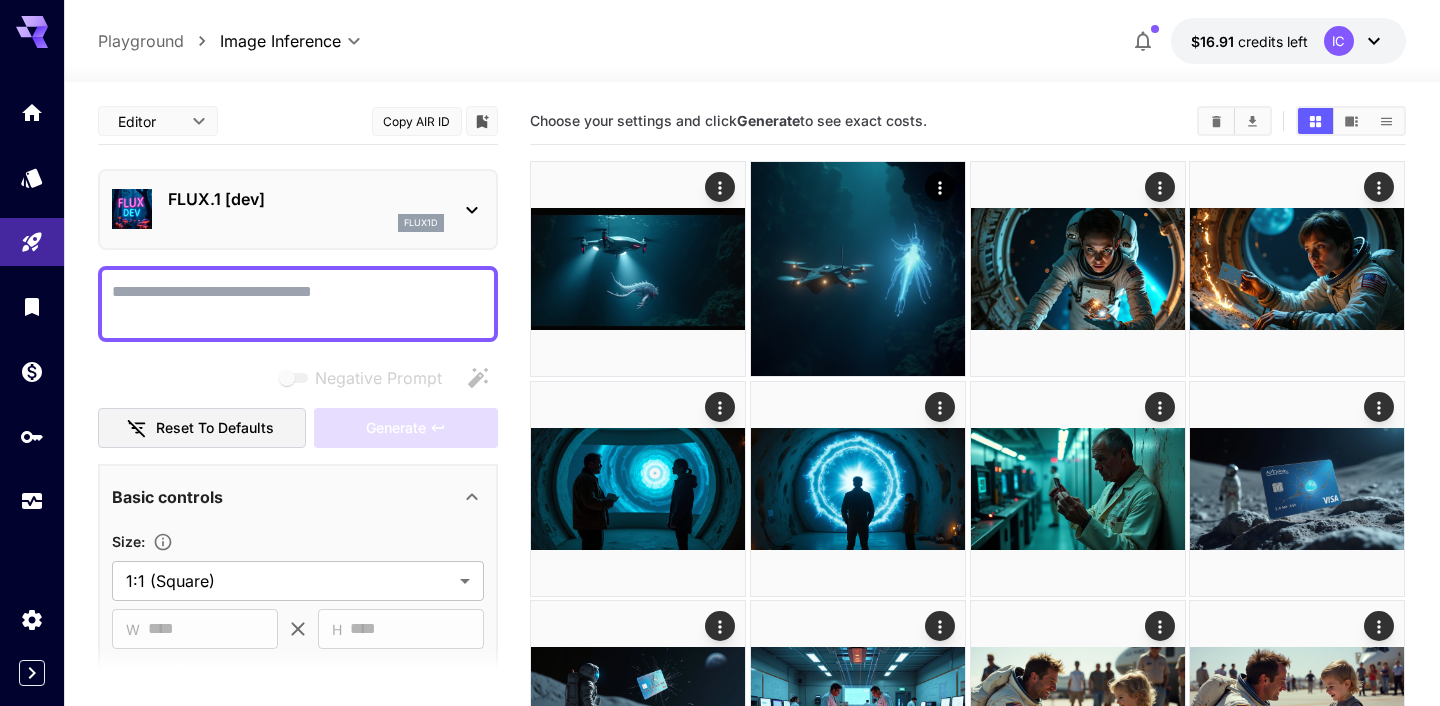 paste on "**********" 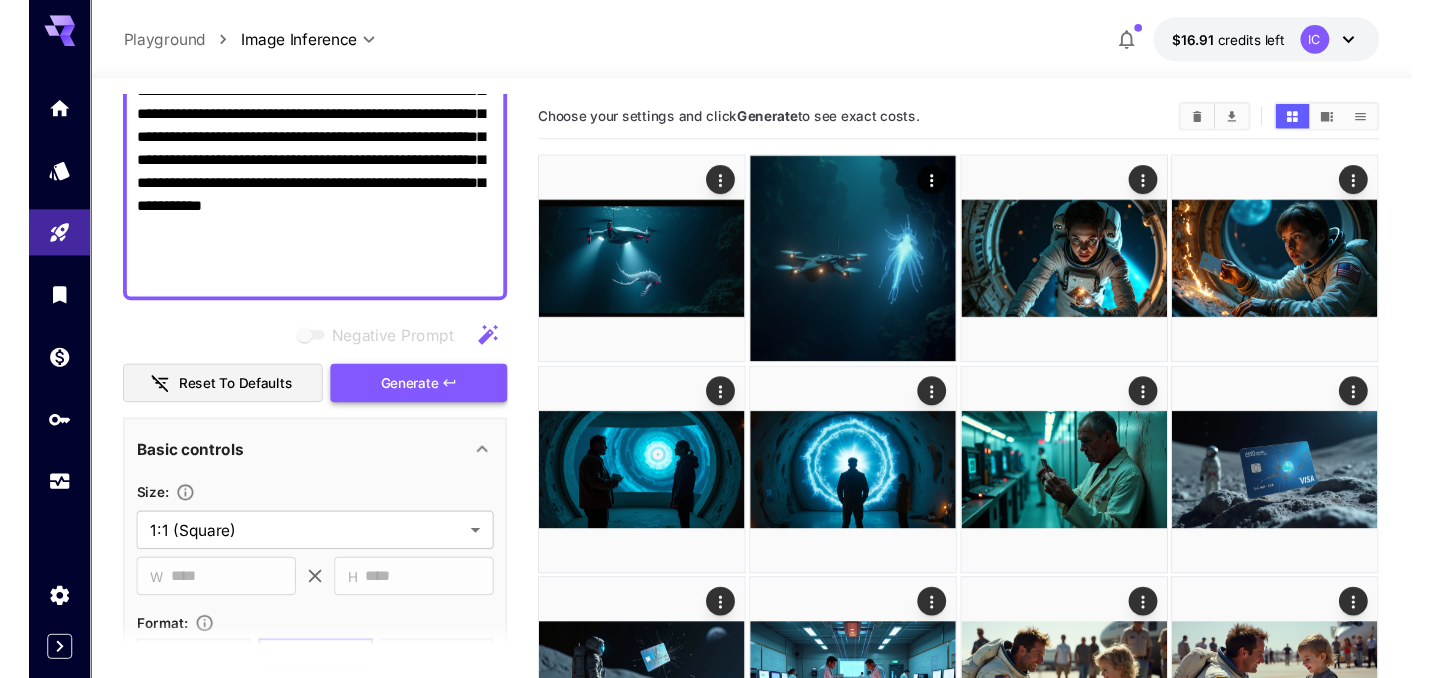 scroll, scrollTop: 567, scrollLeft: 0, axis: vertical 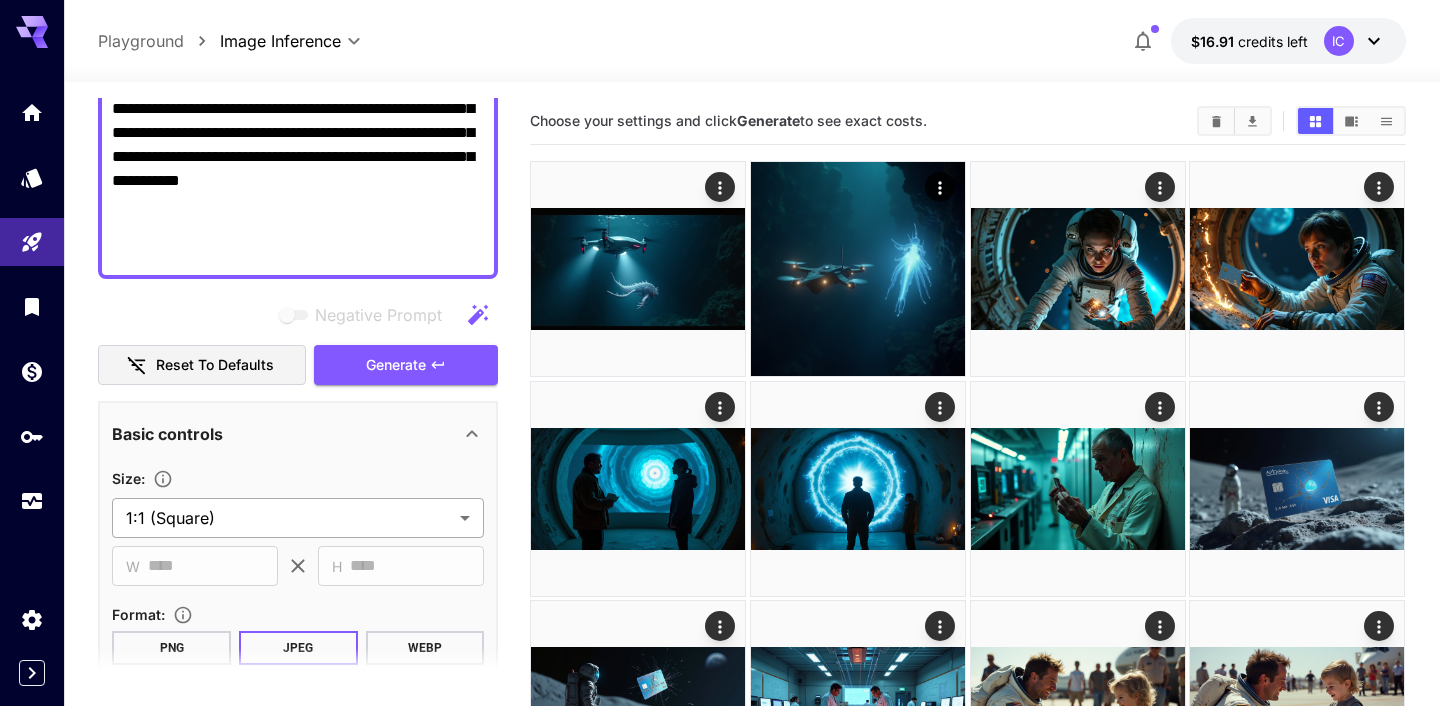 type on "**********" 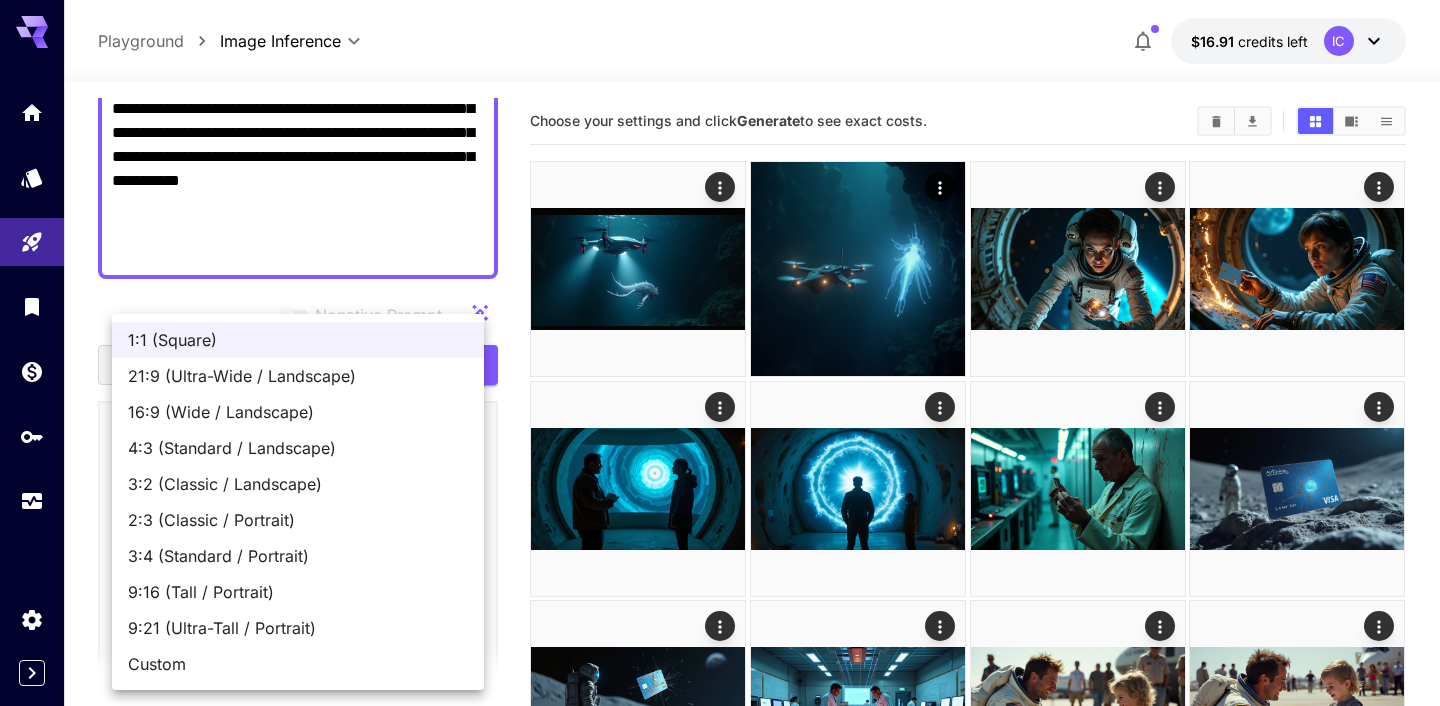 click on "16:9 (Wide / Landscape)" at bounding box center (298, 412) 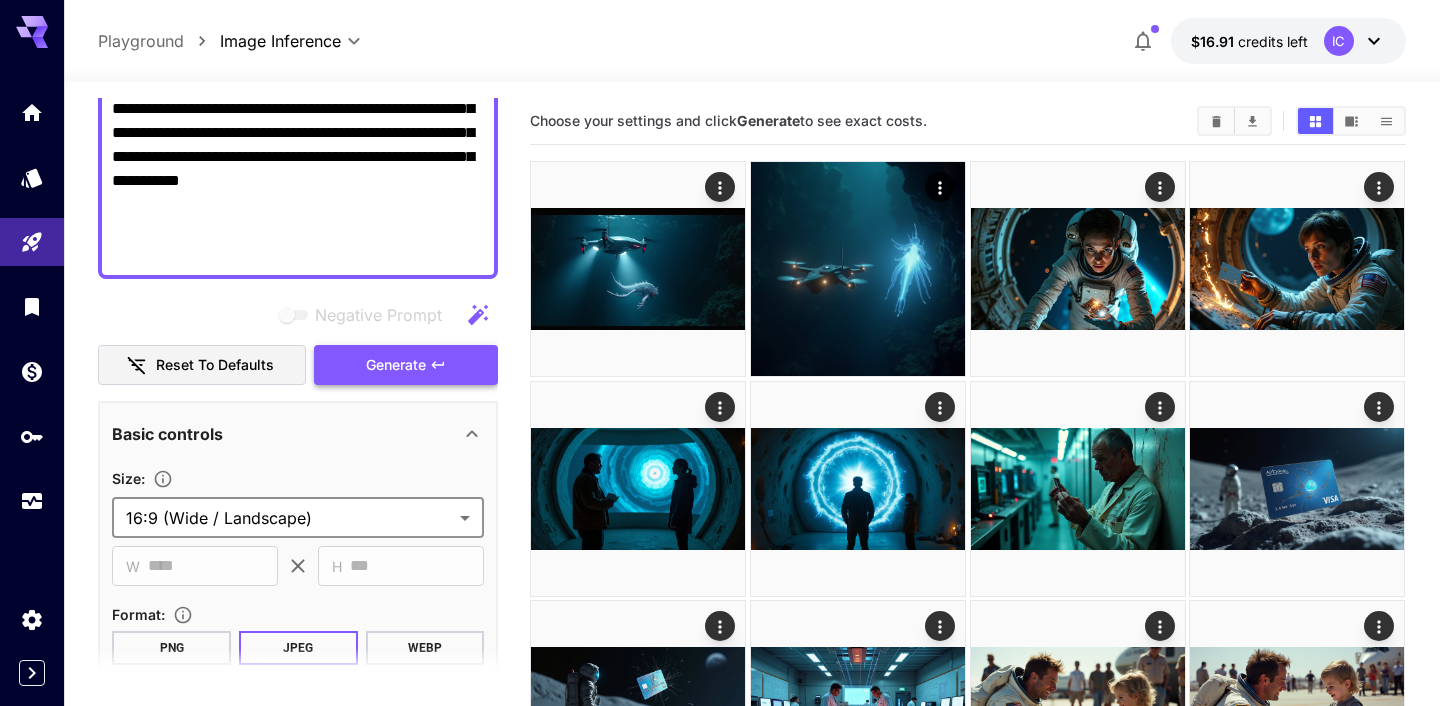 click on "Generate" at bounding box center [396, 365] 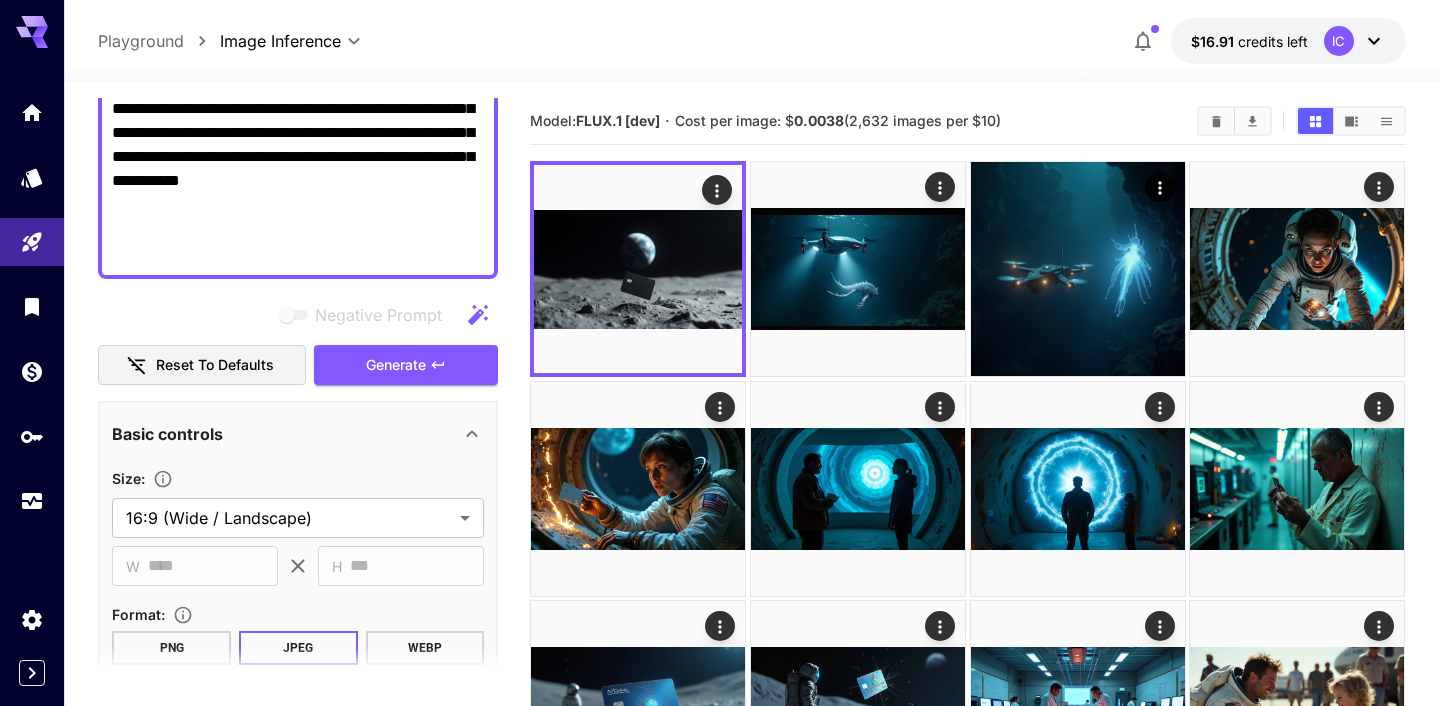 click on "Negative Prompt" at bounding box center (298, -11) 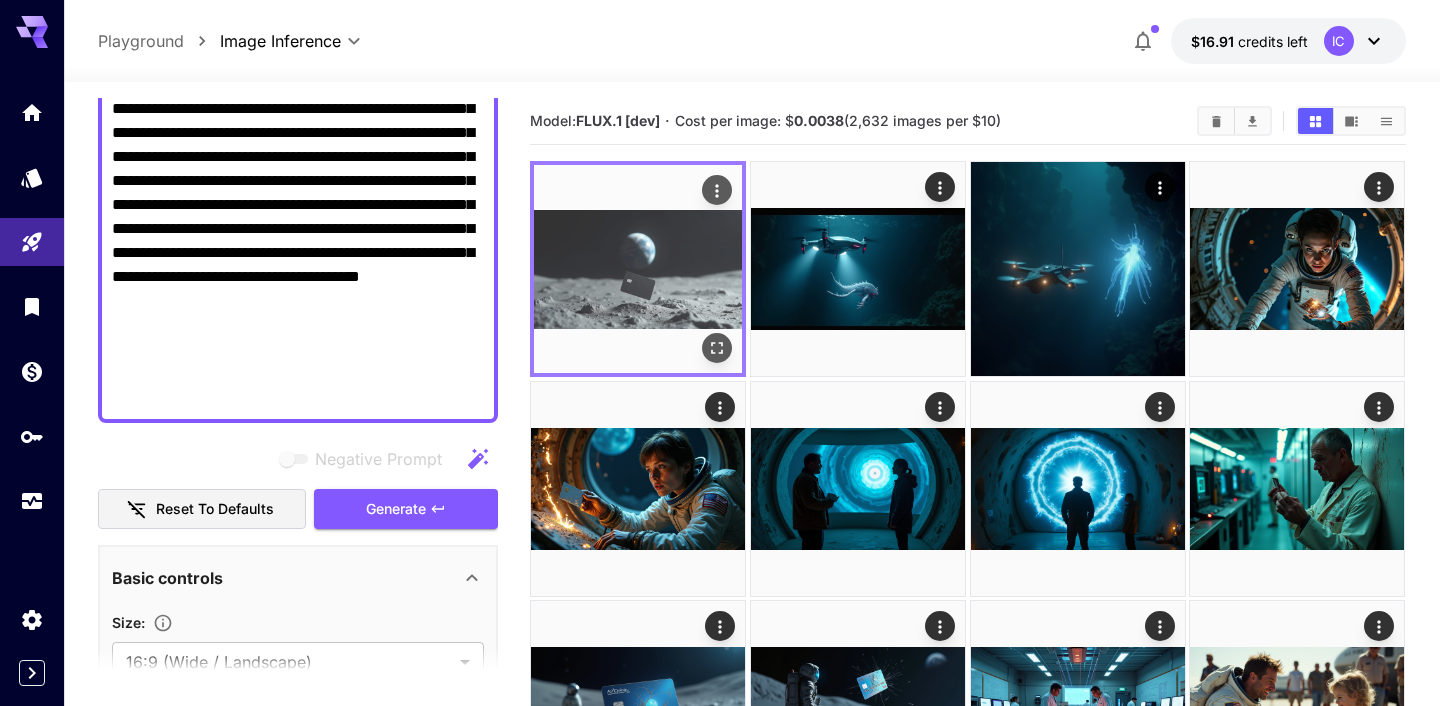 click 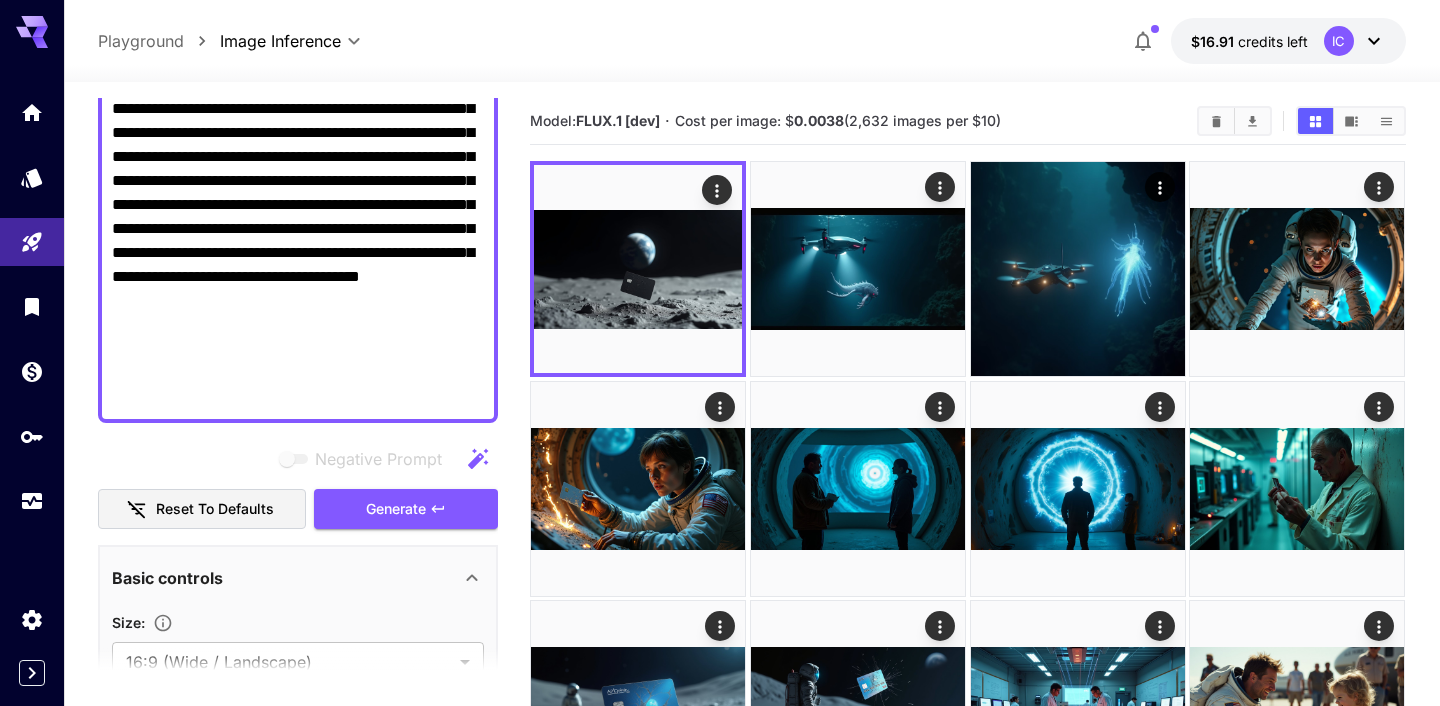 click on "Negative Prompt" at bounding box center (298, 61) 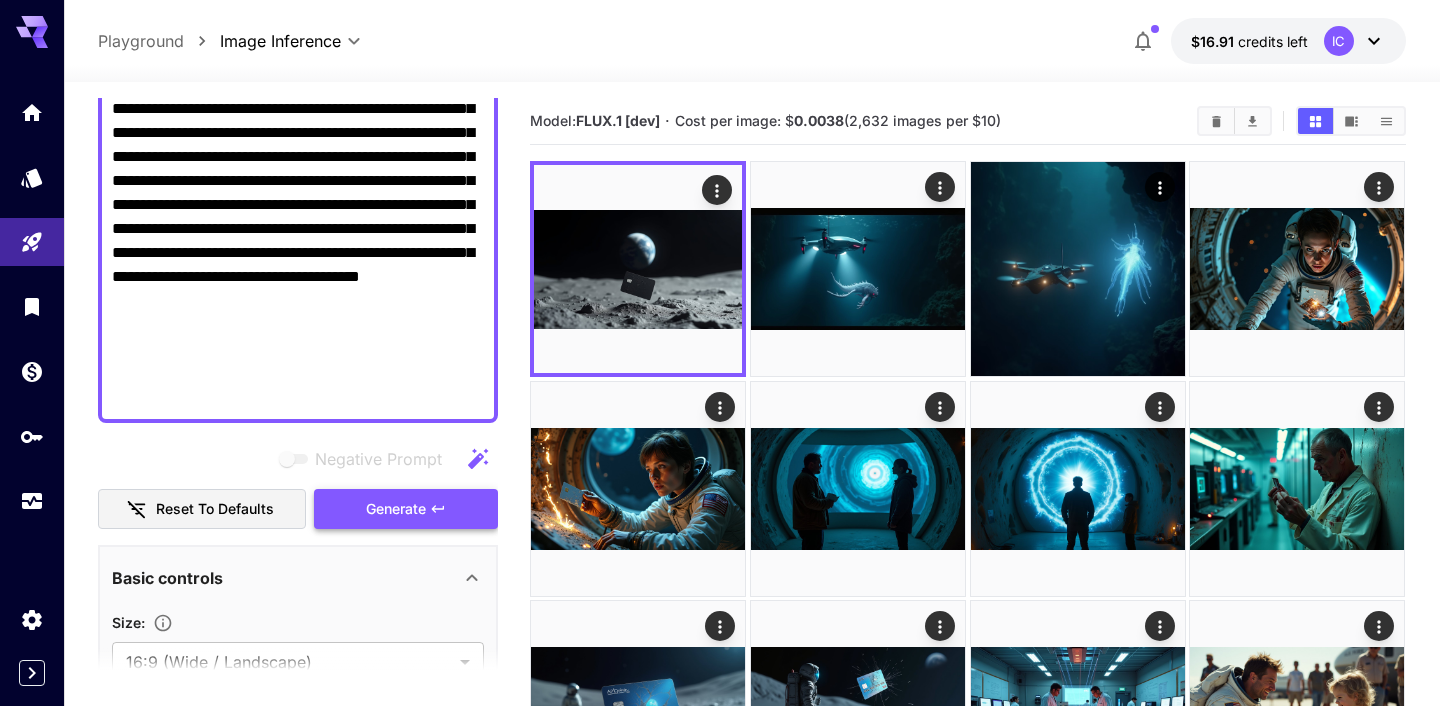 click on "Generate" at bounding box center (396, 509) 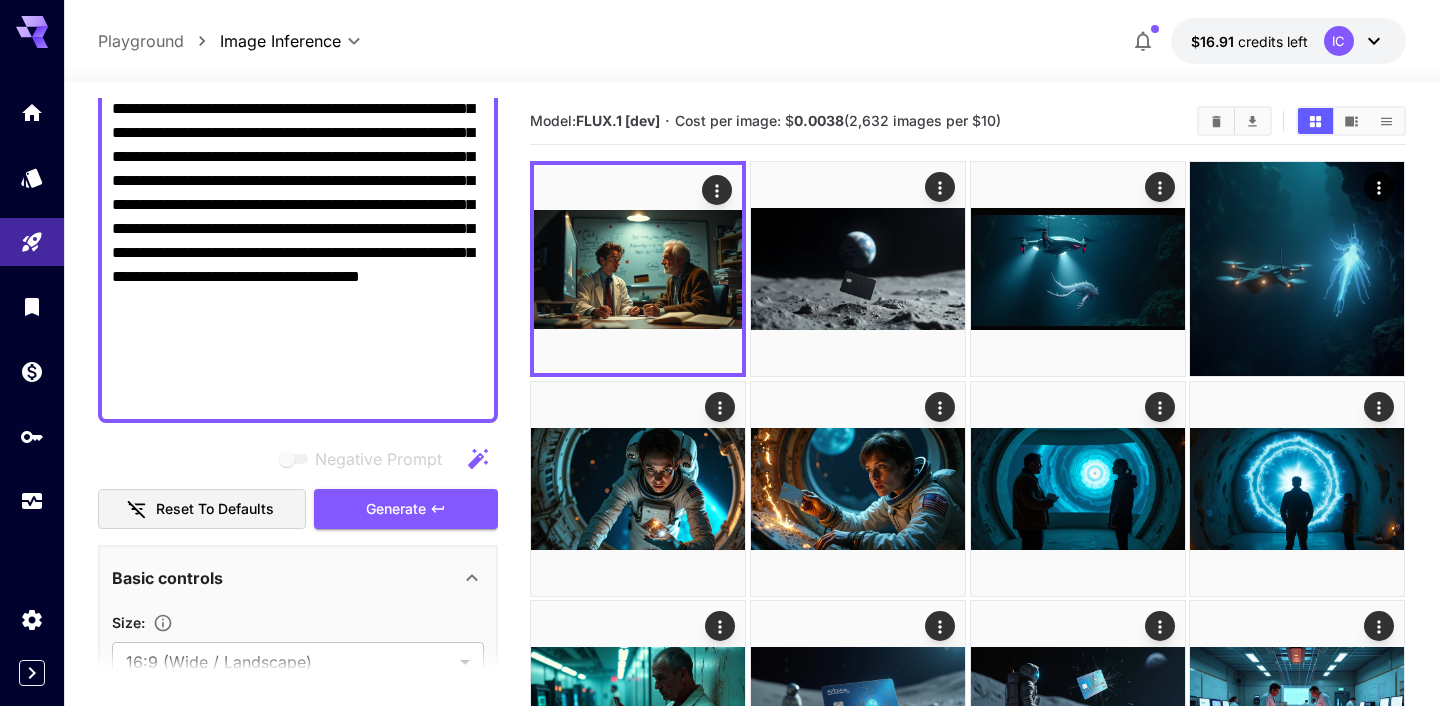 click on "Negative Prompt" at bounding box center (298, 61) 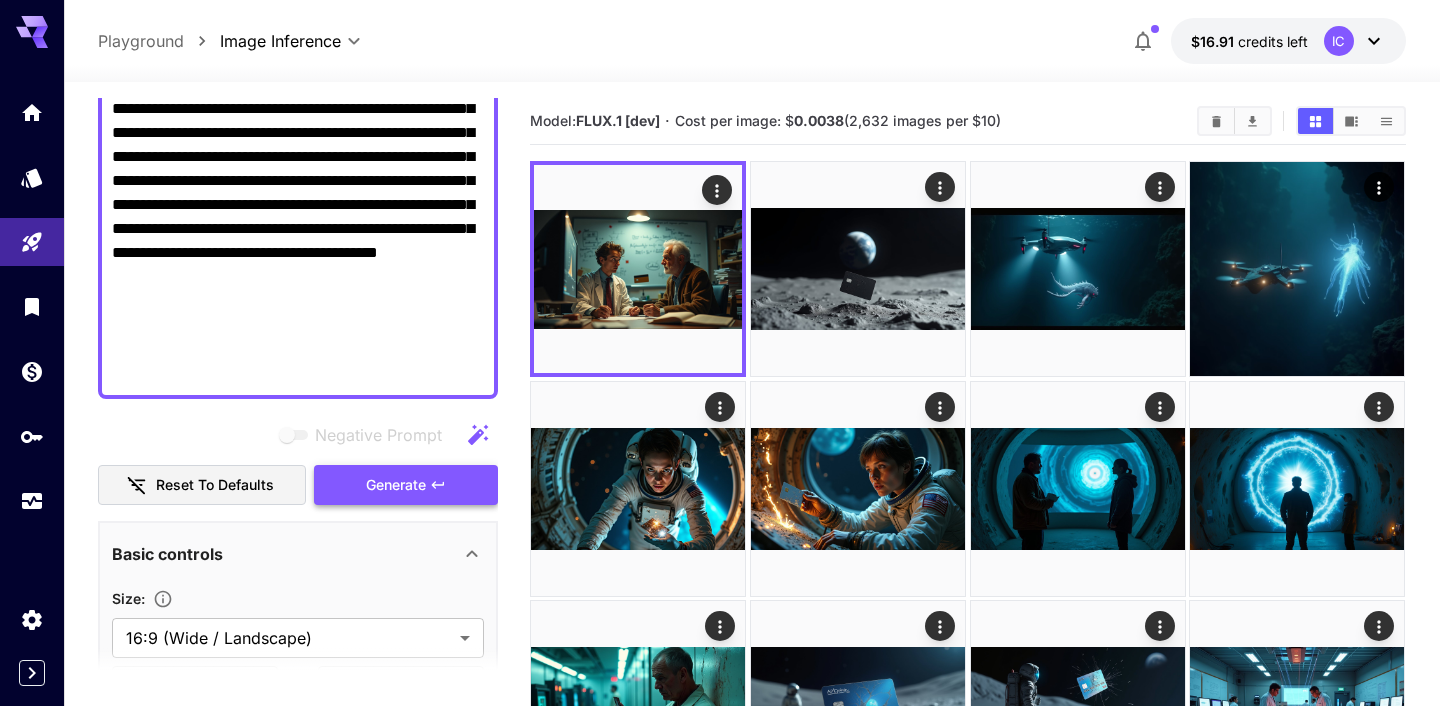 click on "Generate" at bounding box center (396, 485) 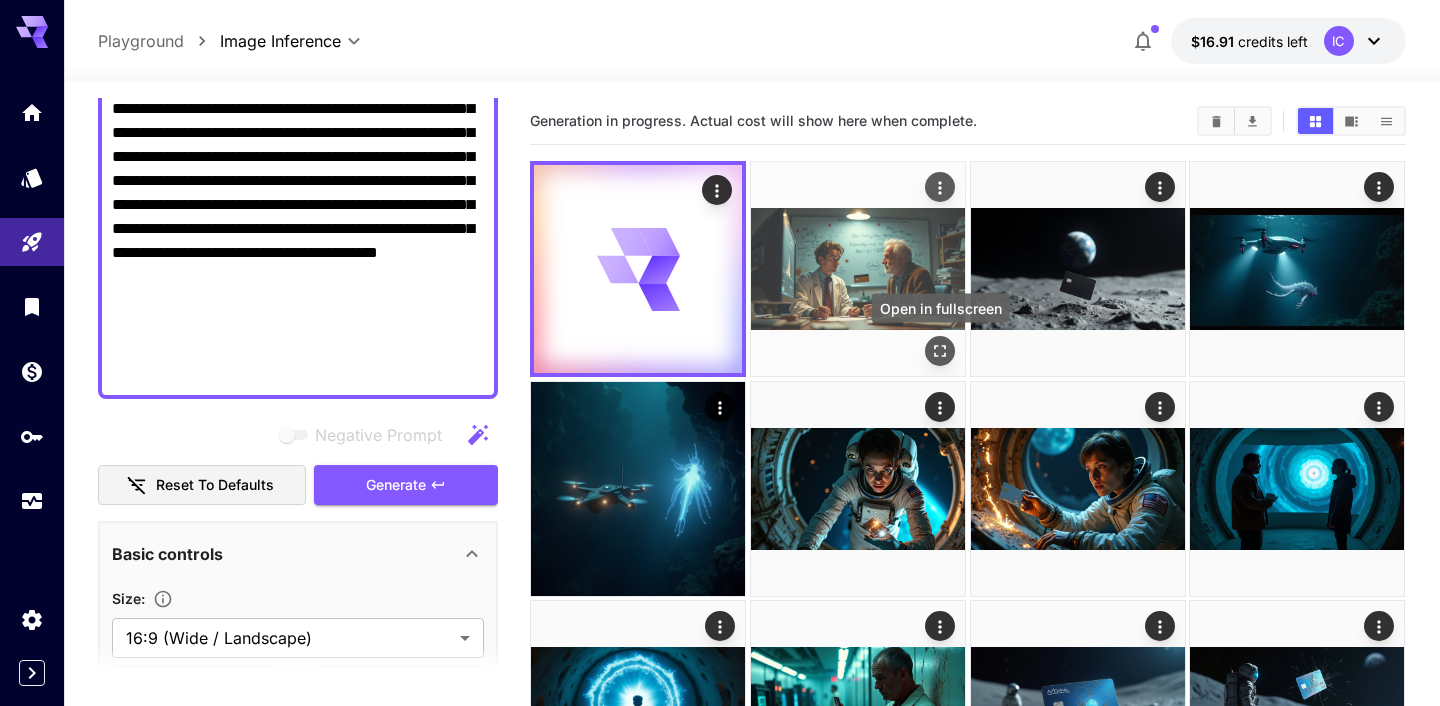 click 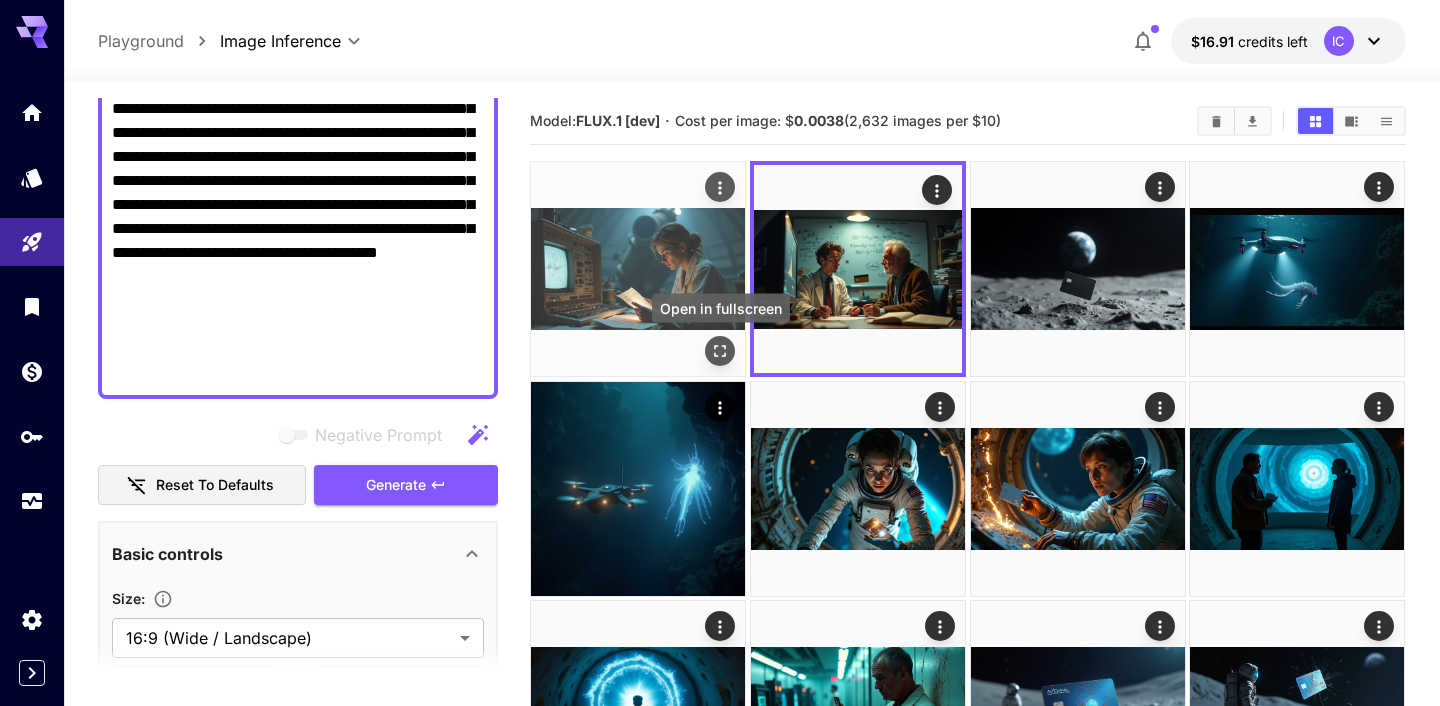 click 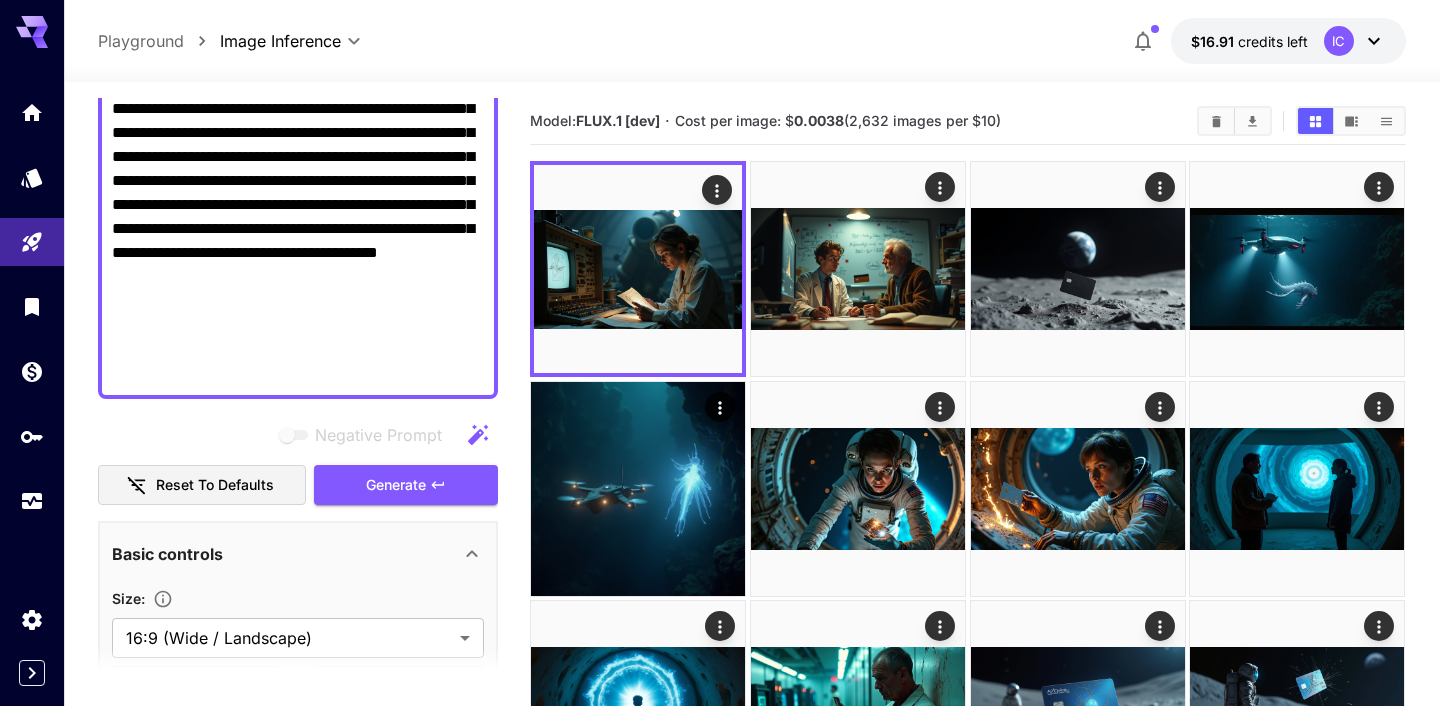 click on "Negative Prompt" at bounding box center [298, 49] 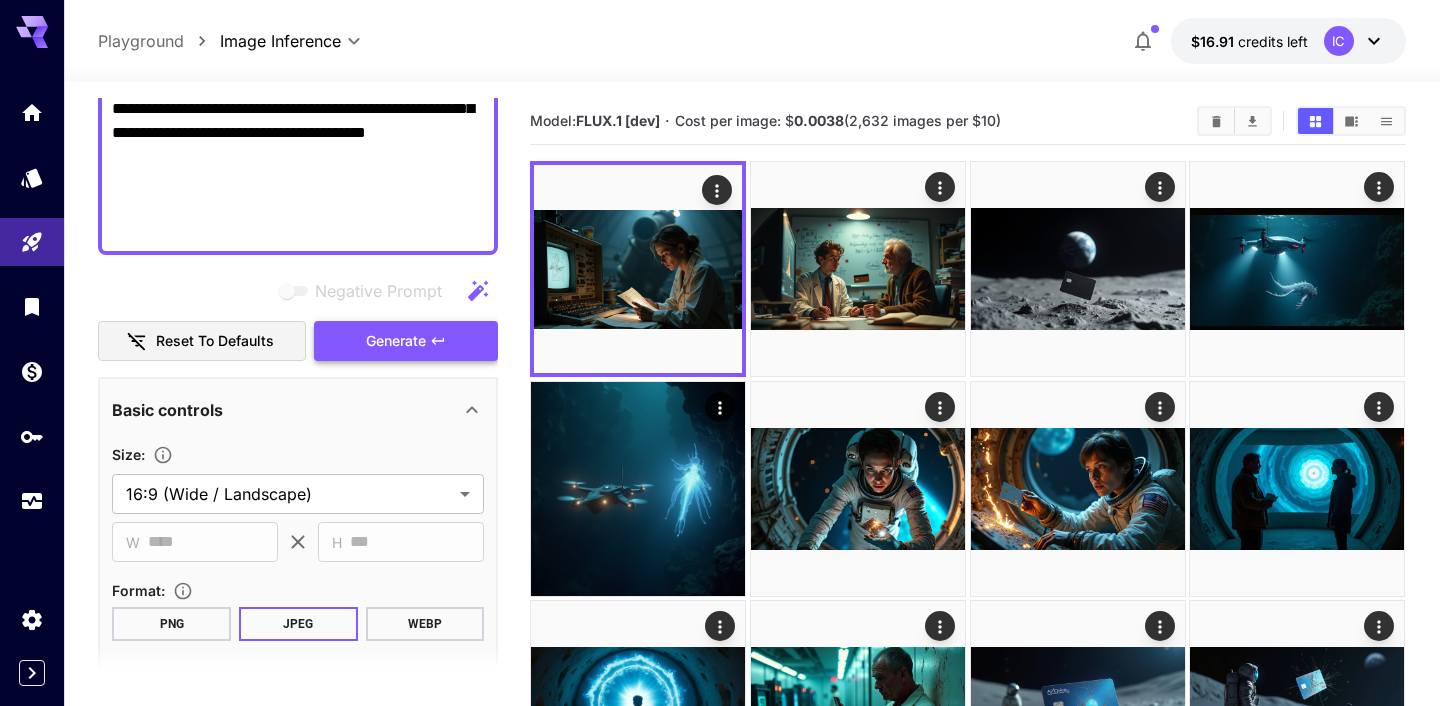 click on "Generate" at bounding box center [396, 341] 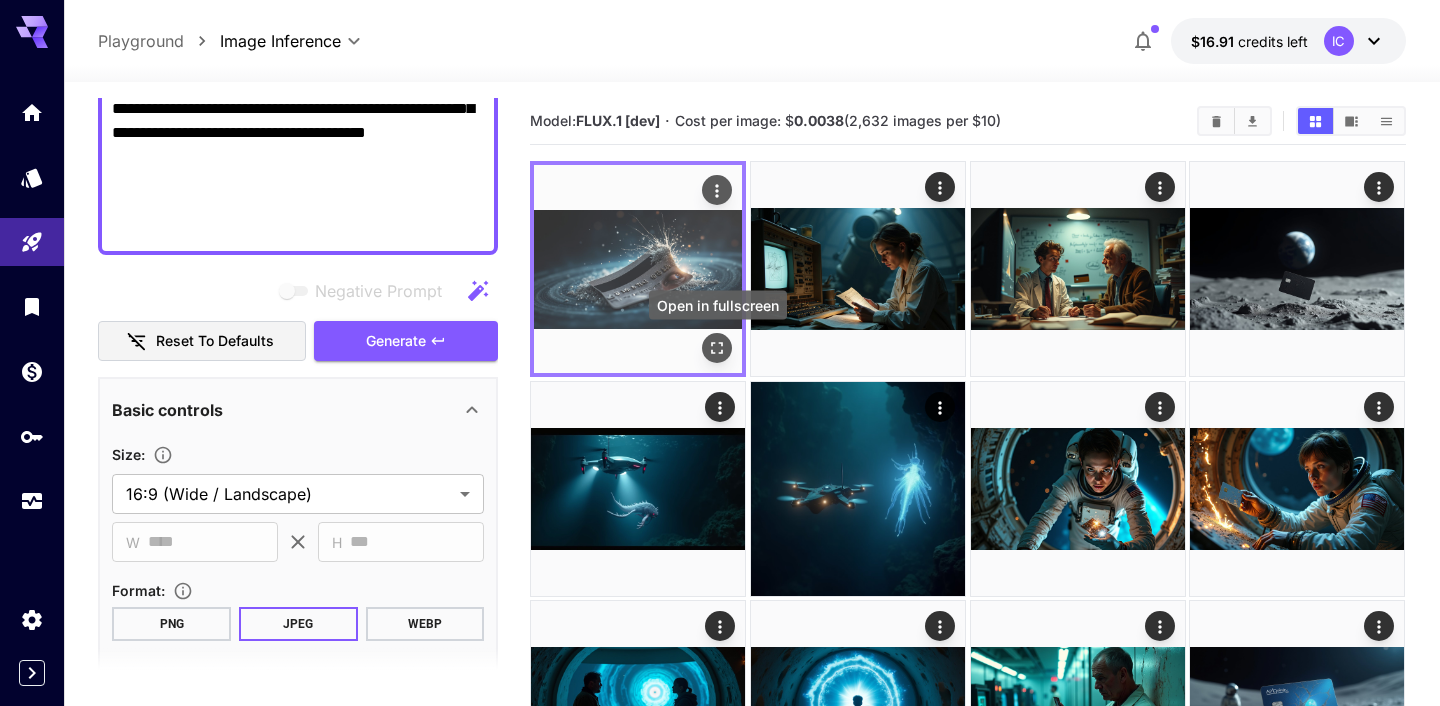 click 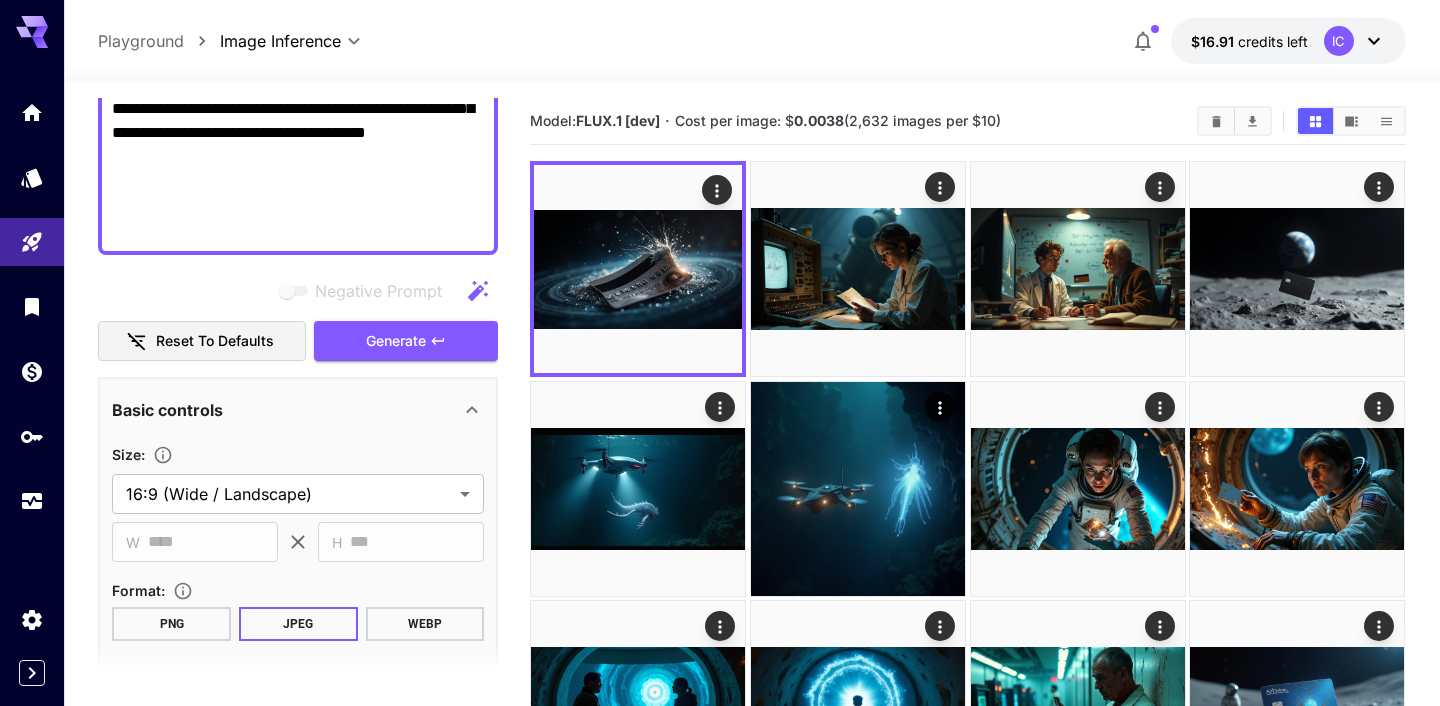 click on "Negative Prompt" at bounding box center (298, -23) 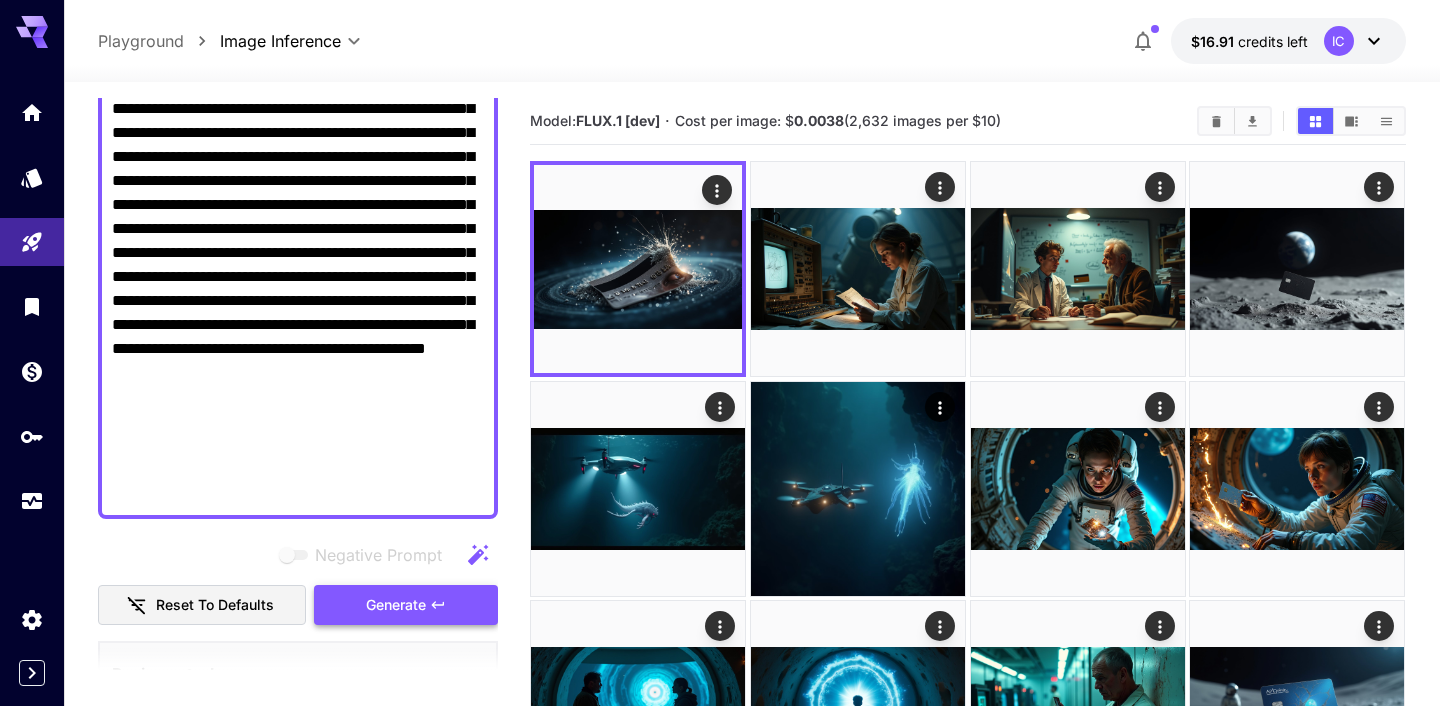 type on "**********" 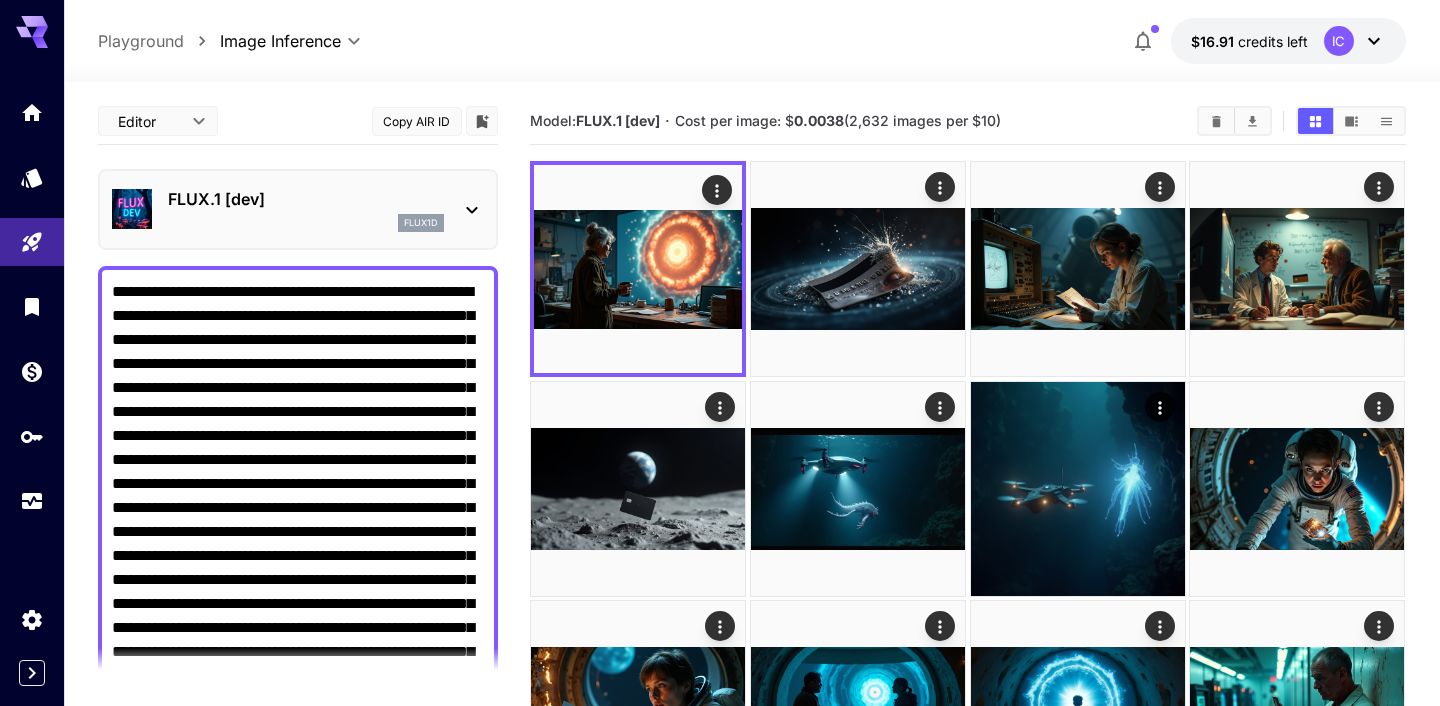 scroll, scrollTop: 0, scrollLeft: 0, axis: both 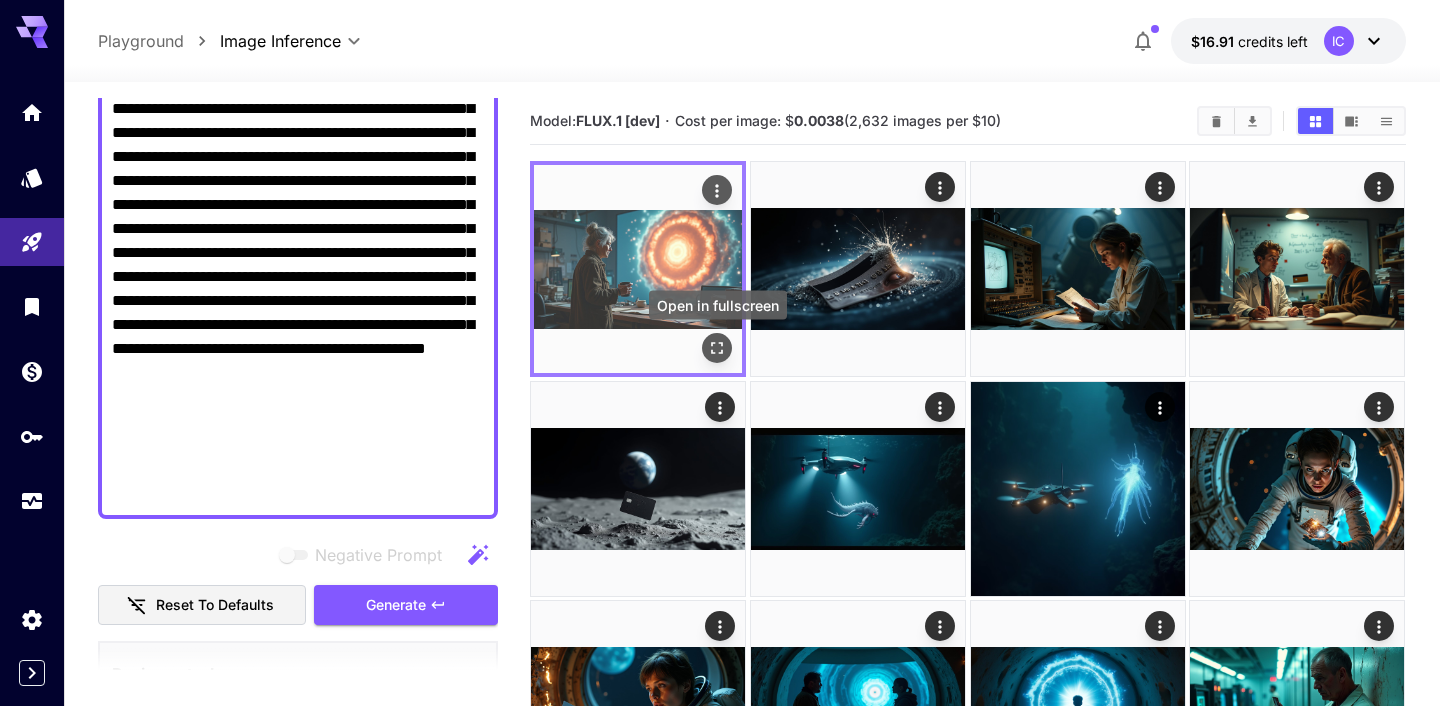 click 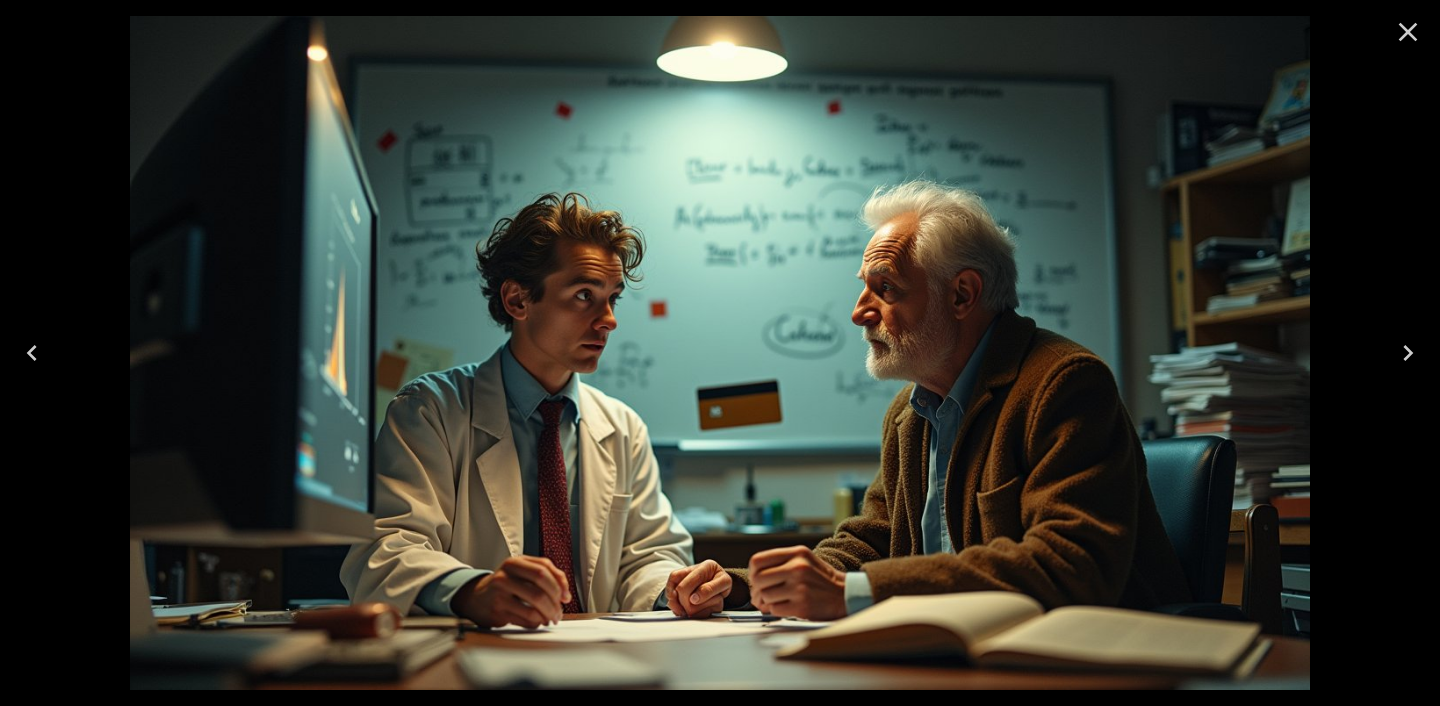 click 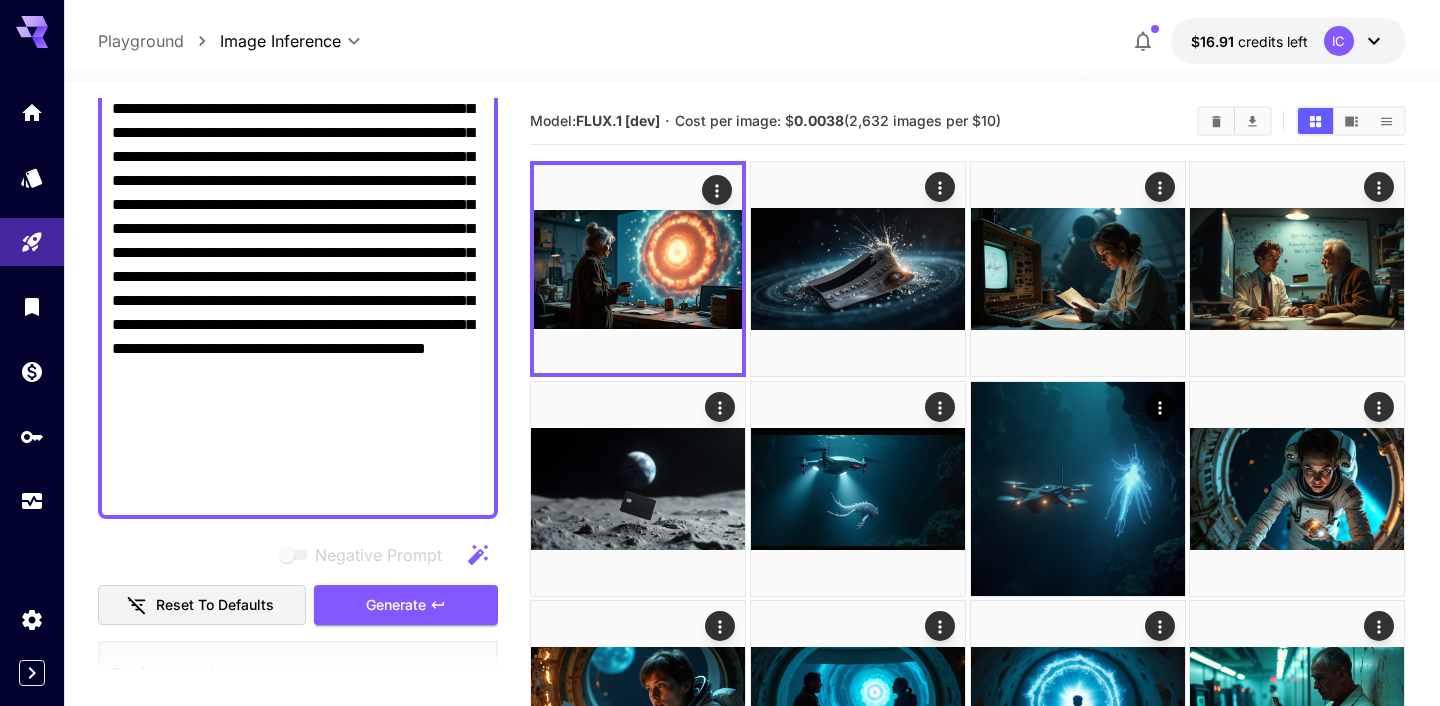 click on "Negative Prompt" at bounding box center [298, 109] 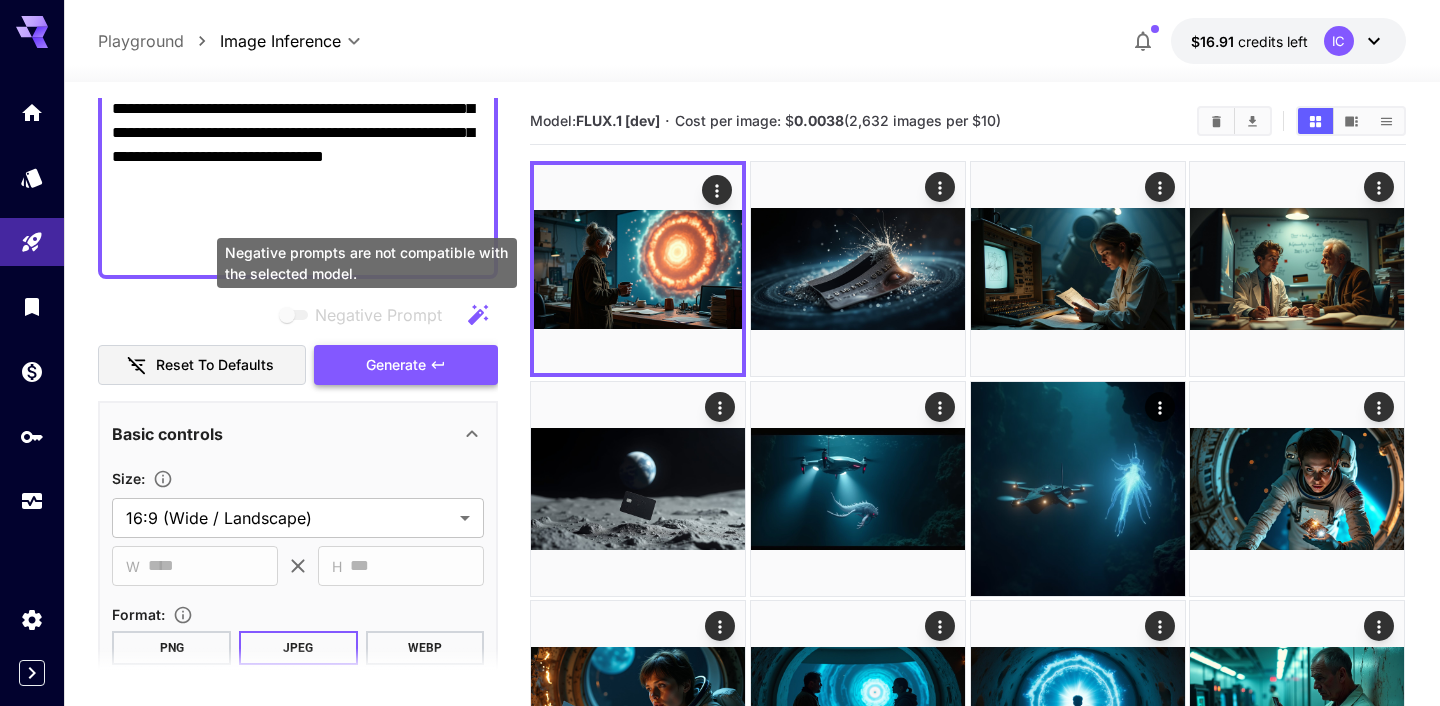 click on "Generate" at bounding box center (406, 365) 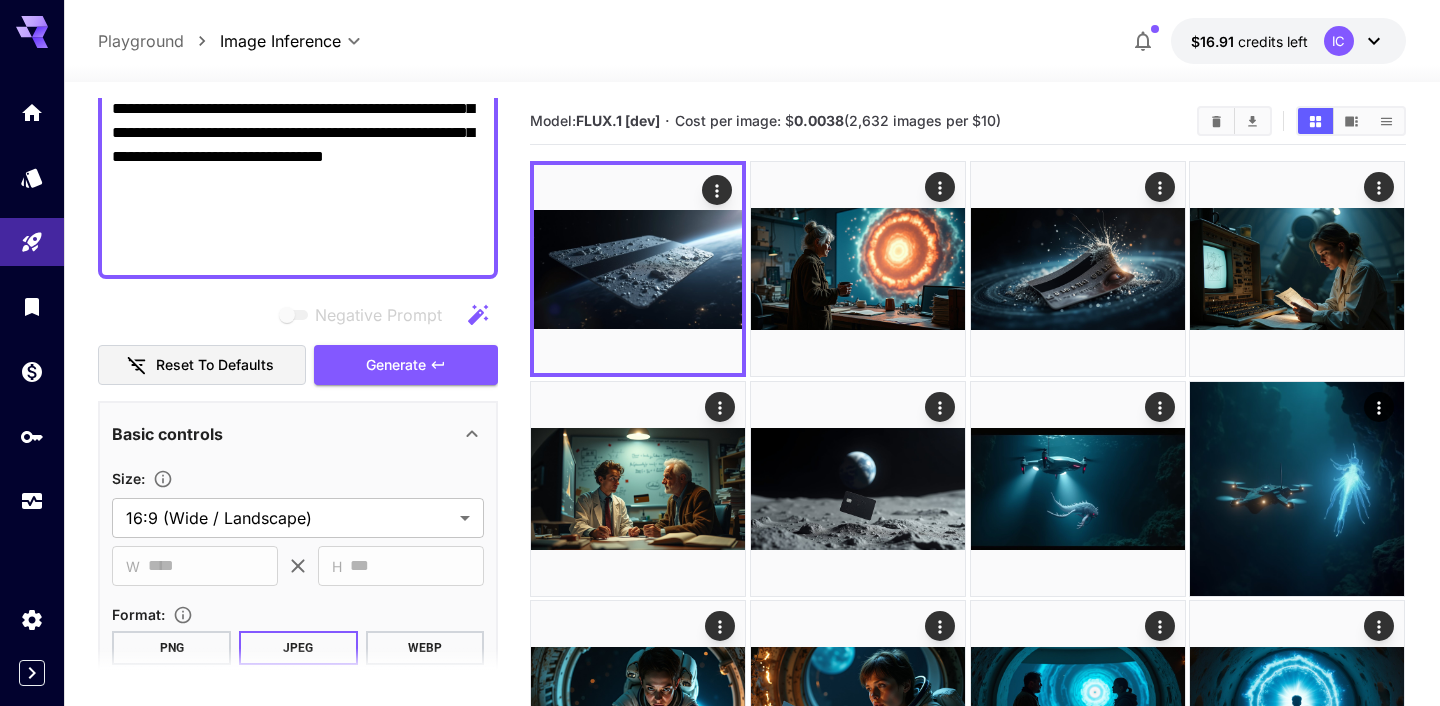 click on "Negative Prompt" at bounding box center [298, -11] 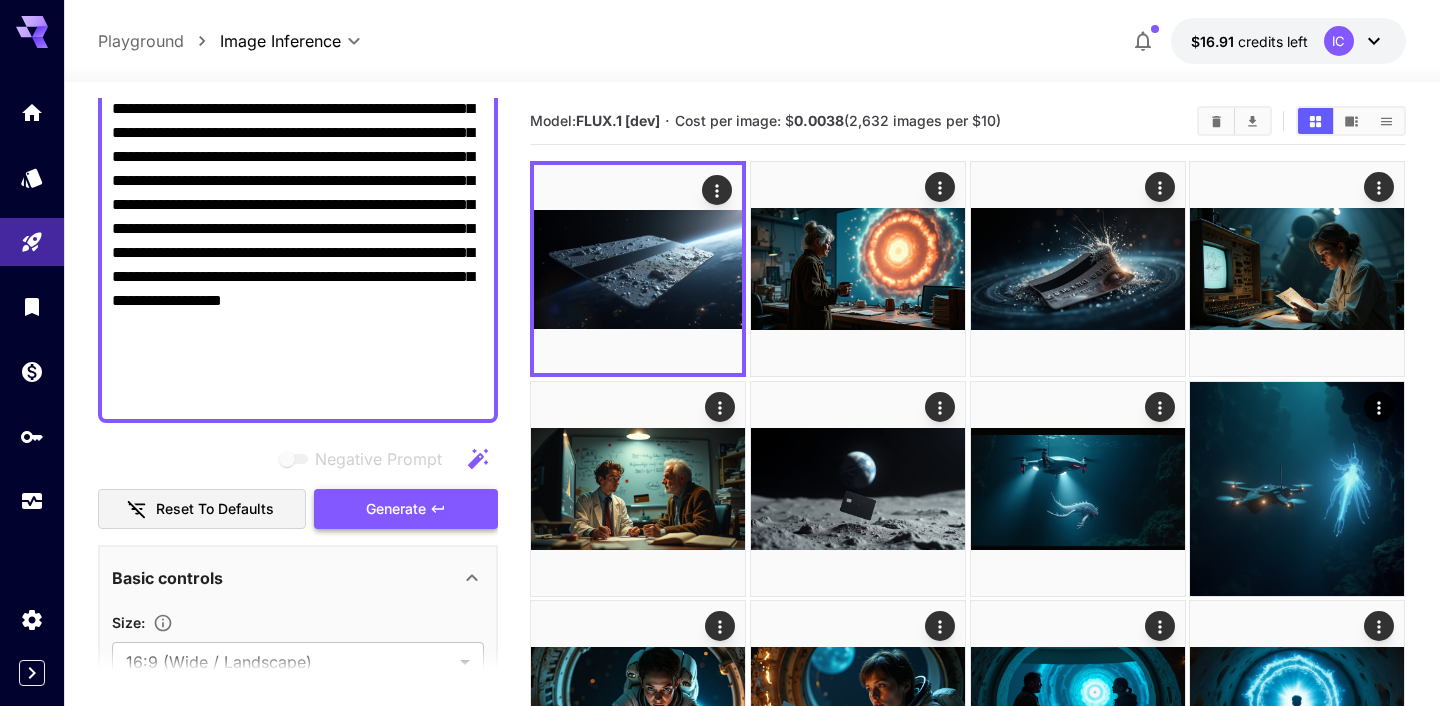 click on "Generate" at bounding box center [396, 509] 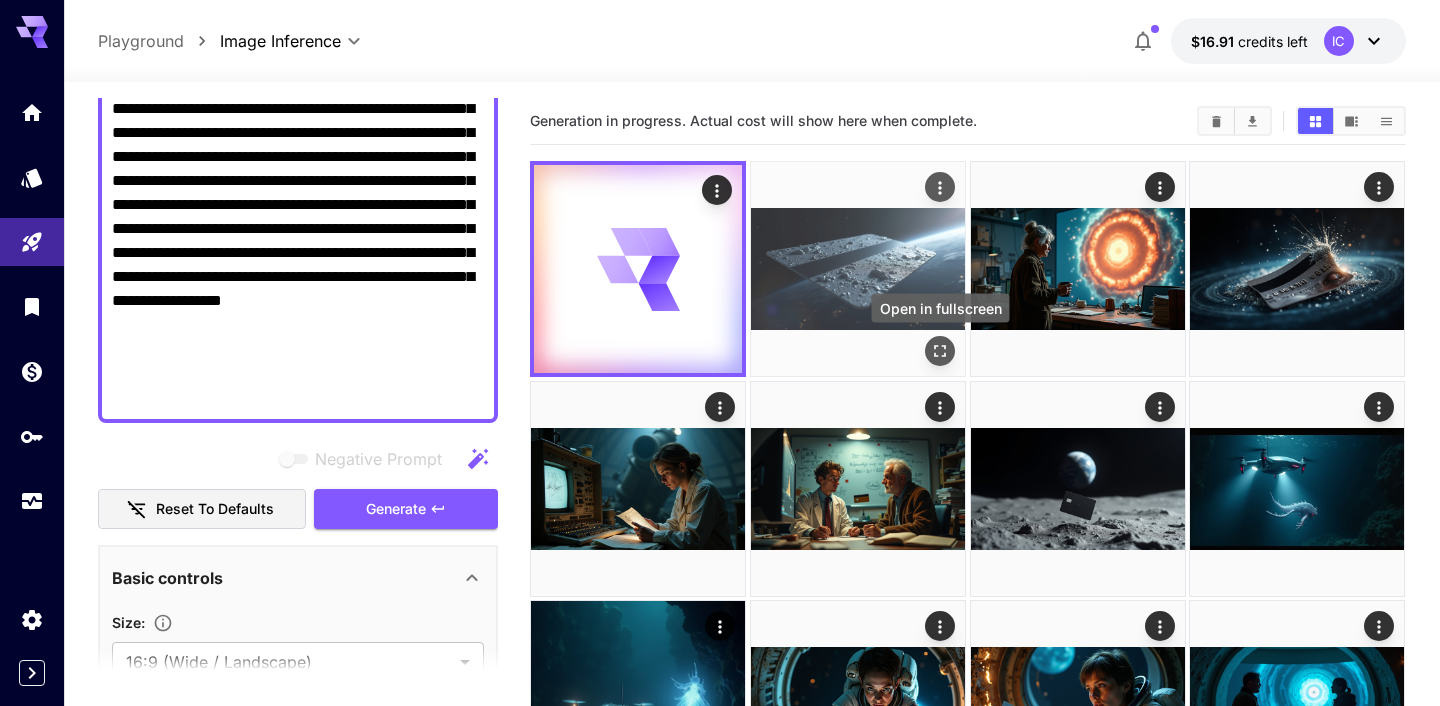 click 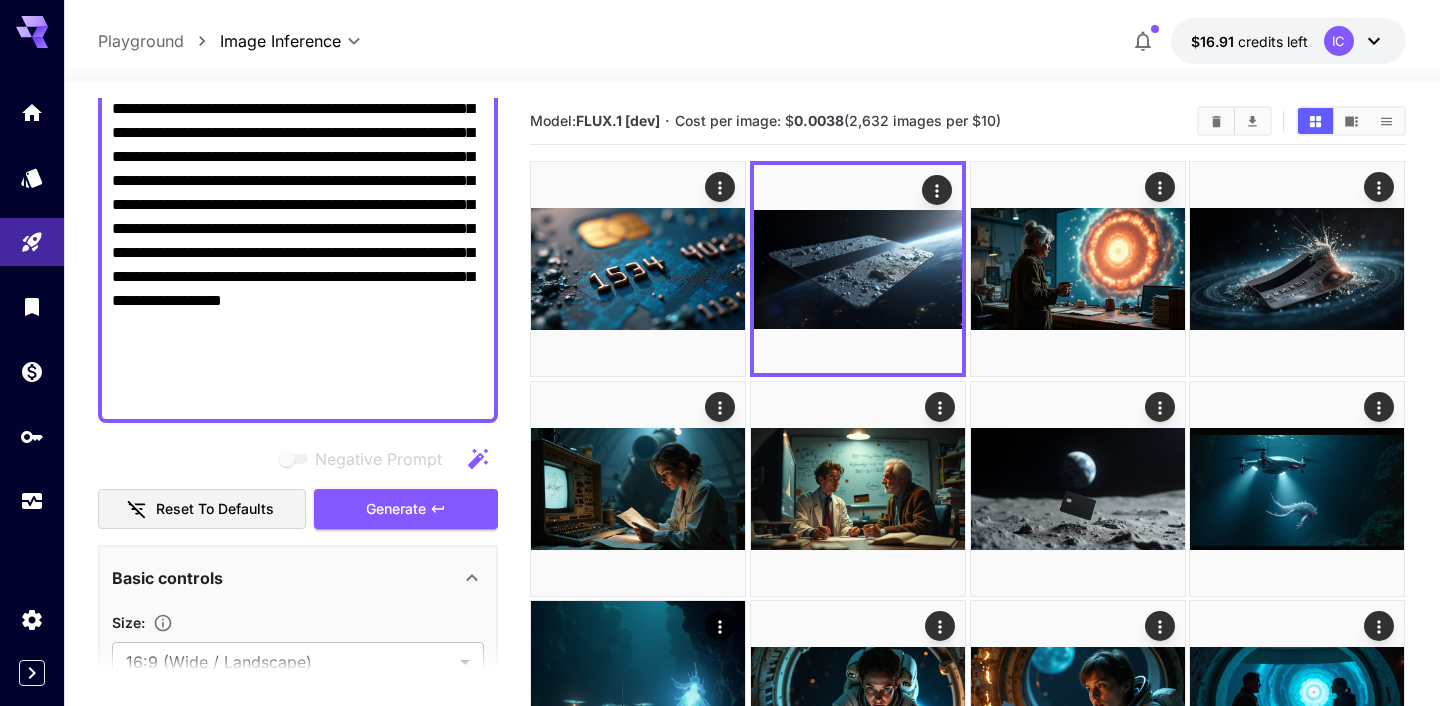 click on "Negative Prompt" at bounding box center (298, 61) 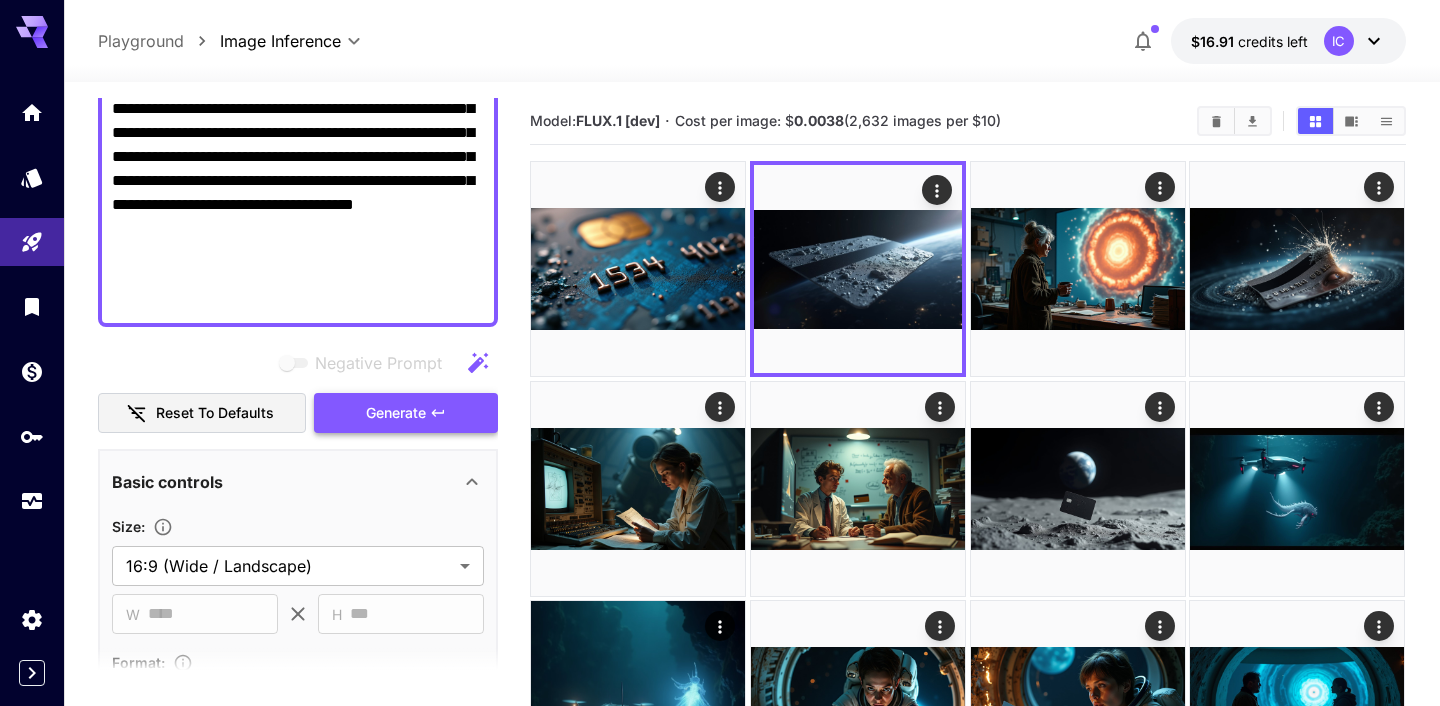 click on "Generate" at bounding box center (396, 413) 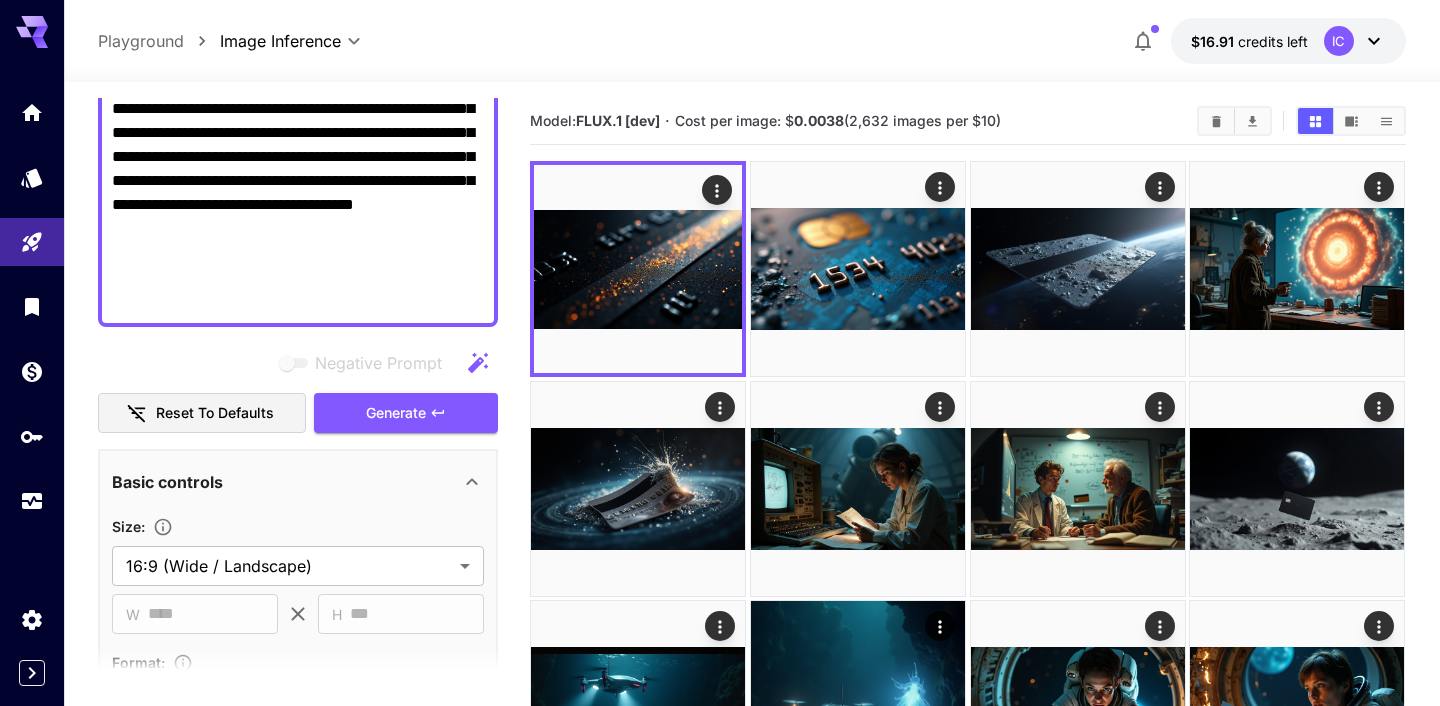 click on "Negative Prompt" at bounding box center (298, 13) 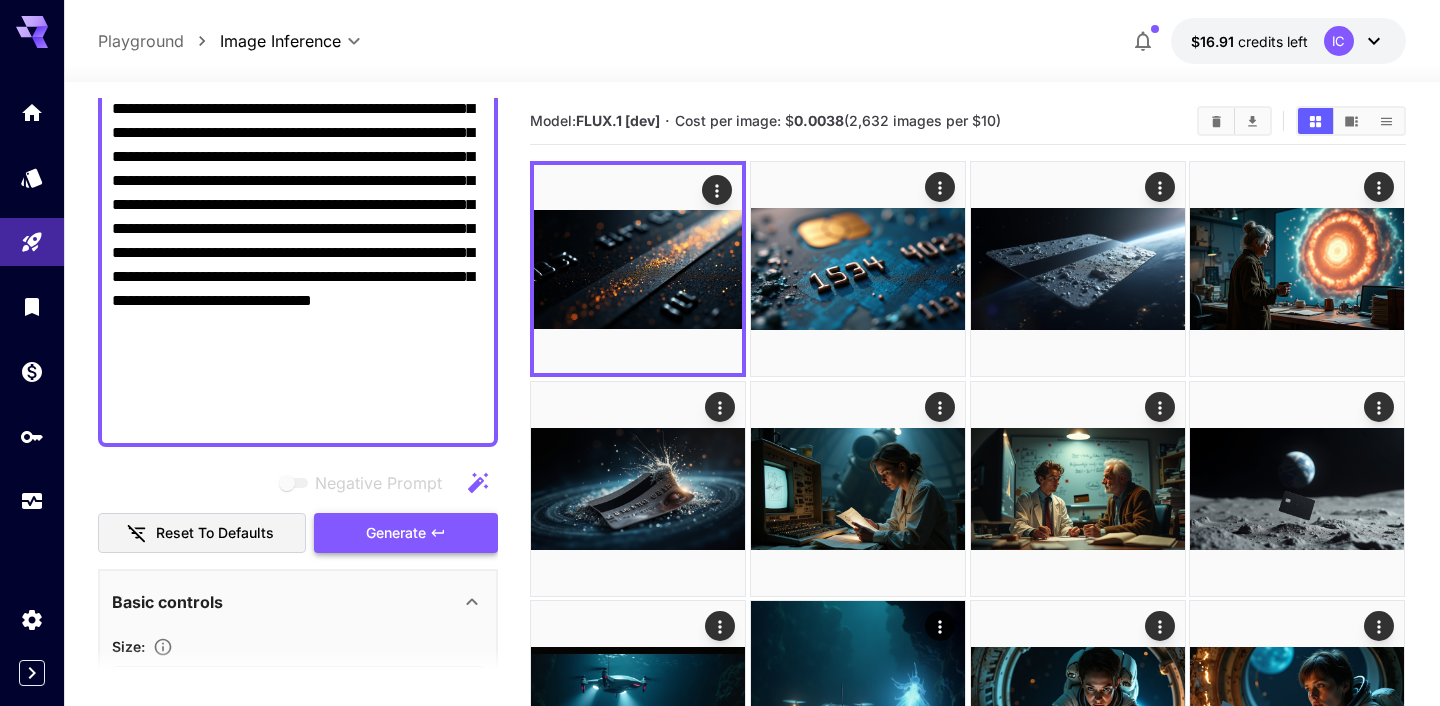 click on "Generate" at bounding box center (396, 533) 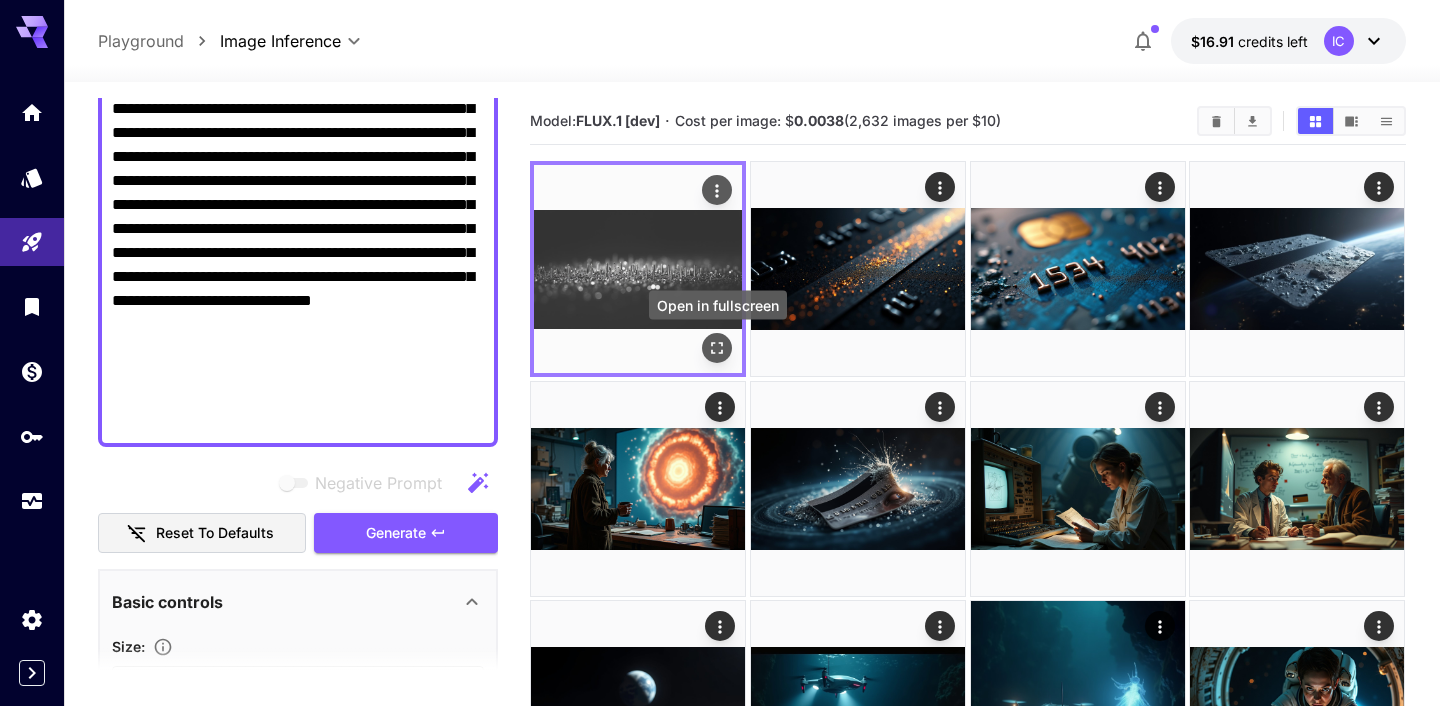 click 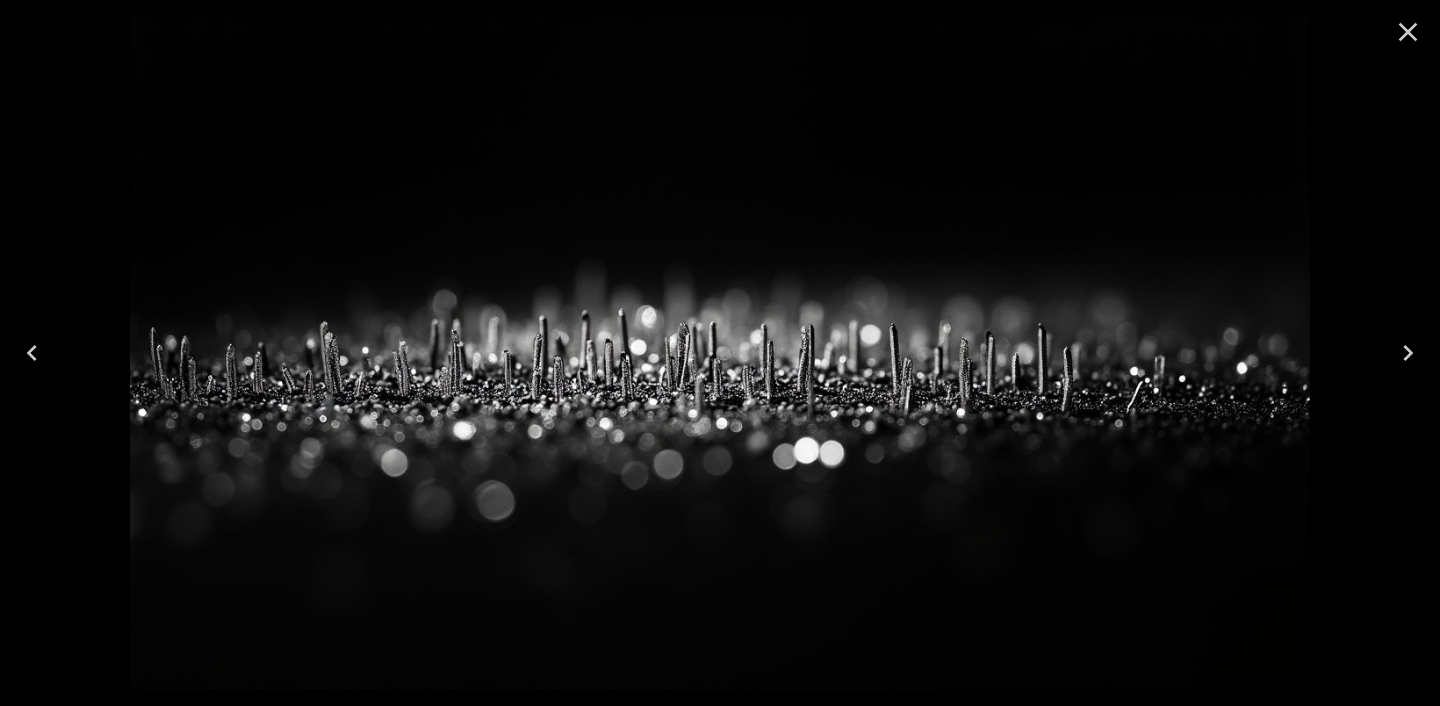 click 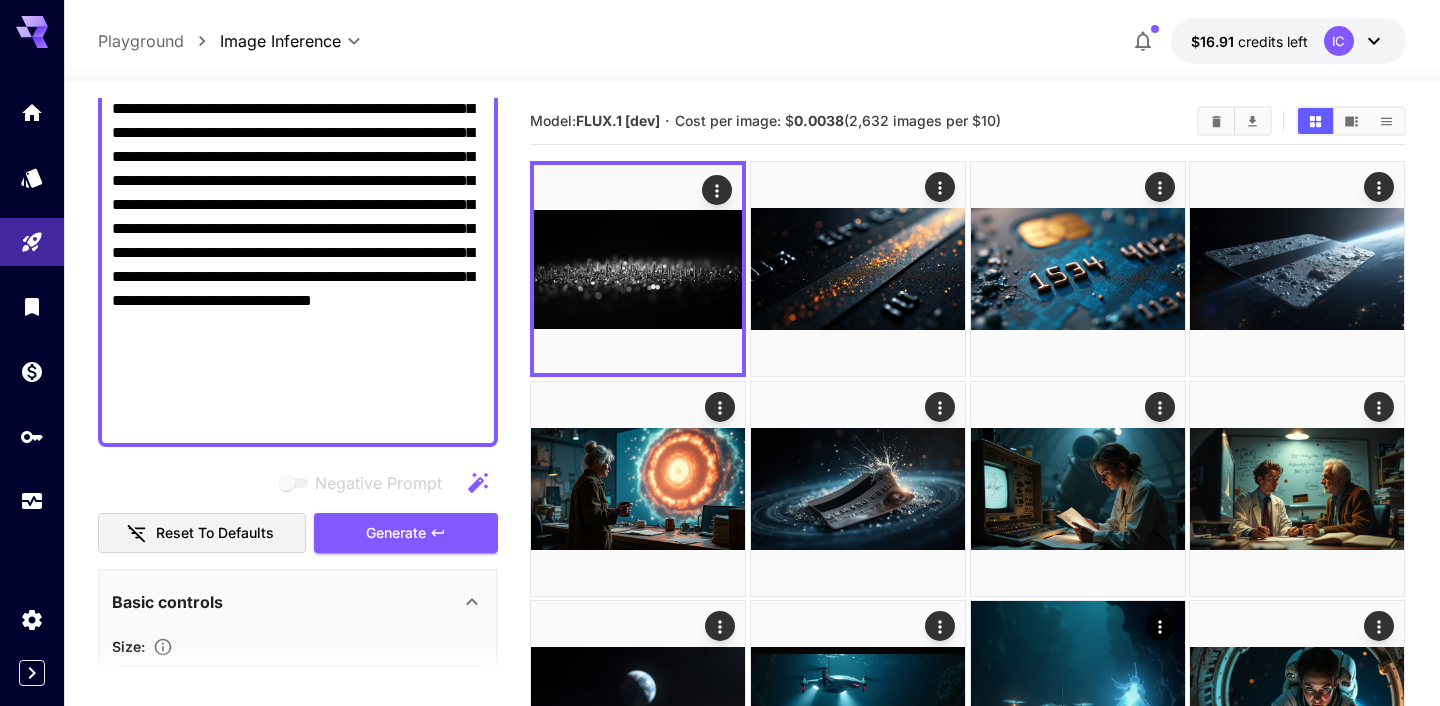 click on "Negative Prompt" at bounding box center [298, 73] 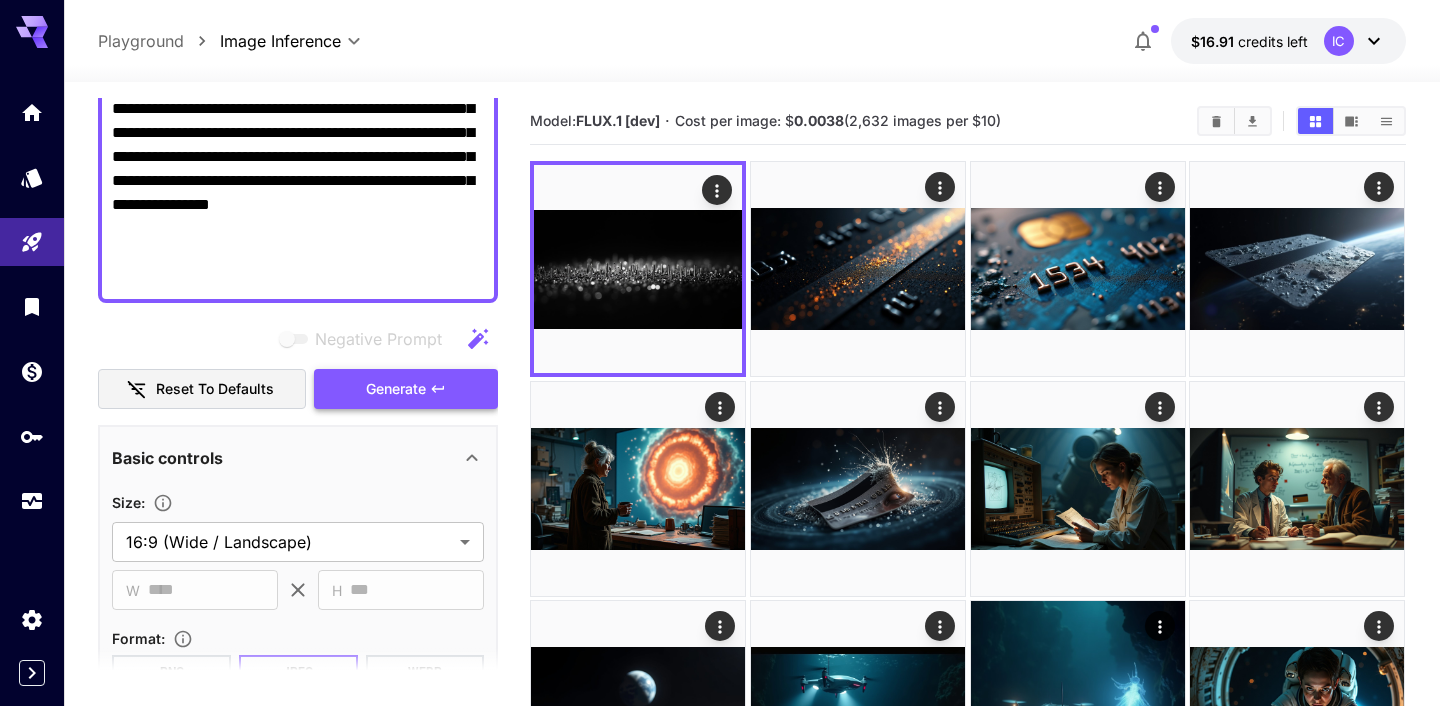 type on "**********" 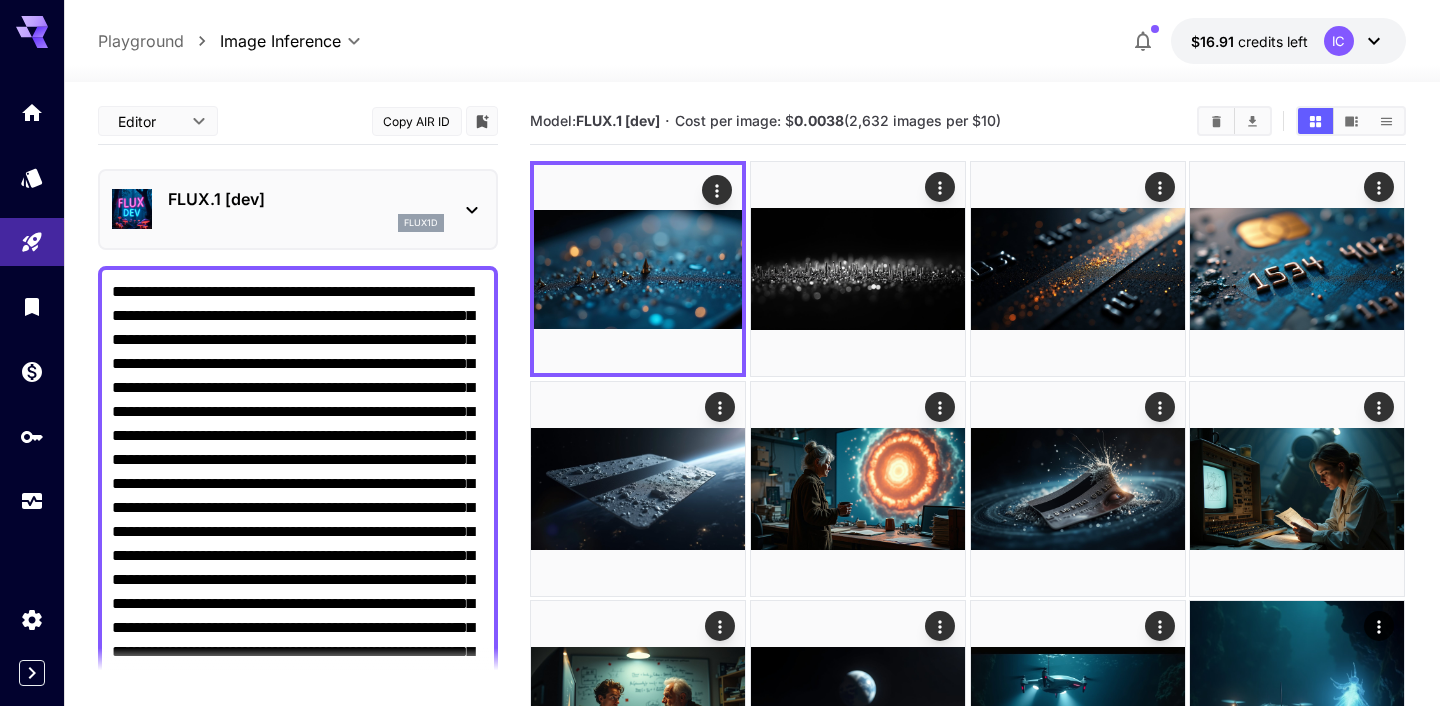 scroll, scrollTop: 0, scrollLeft: 0, axis: both 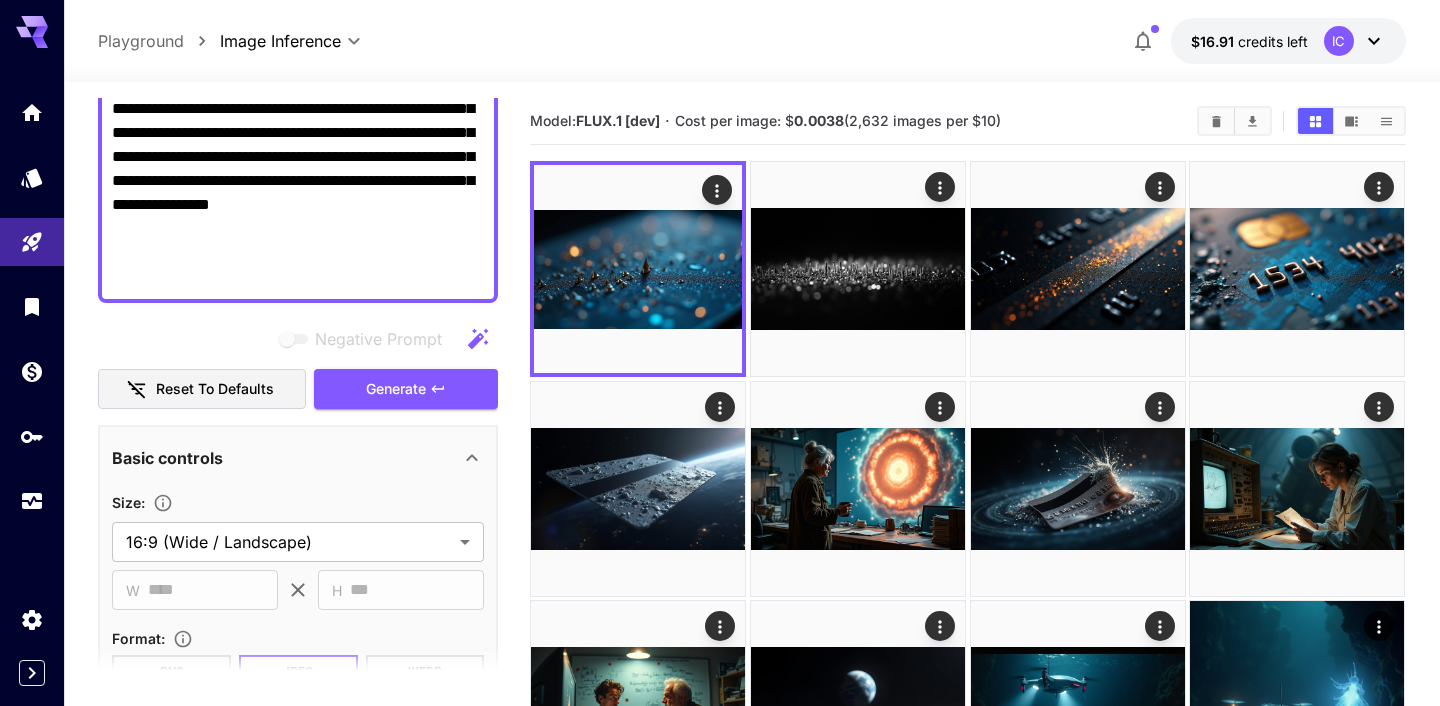 click on "Negative Prompt" at bounding box center [298, 1] 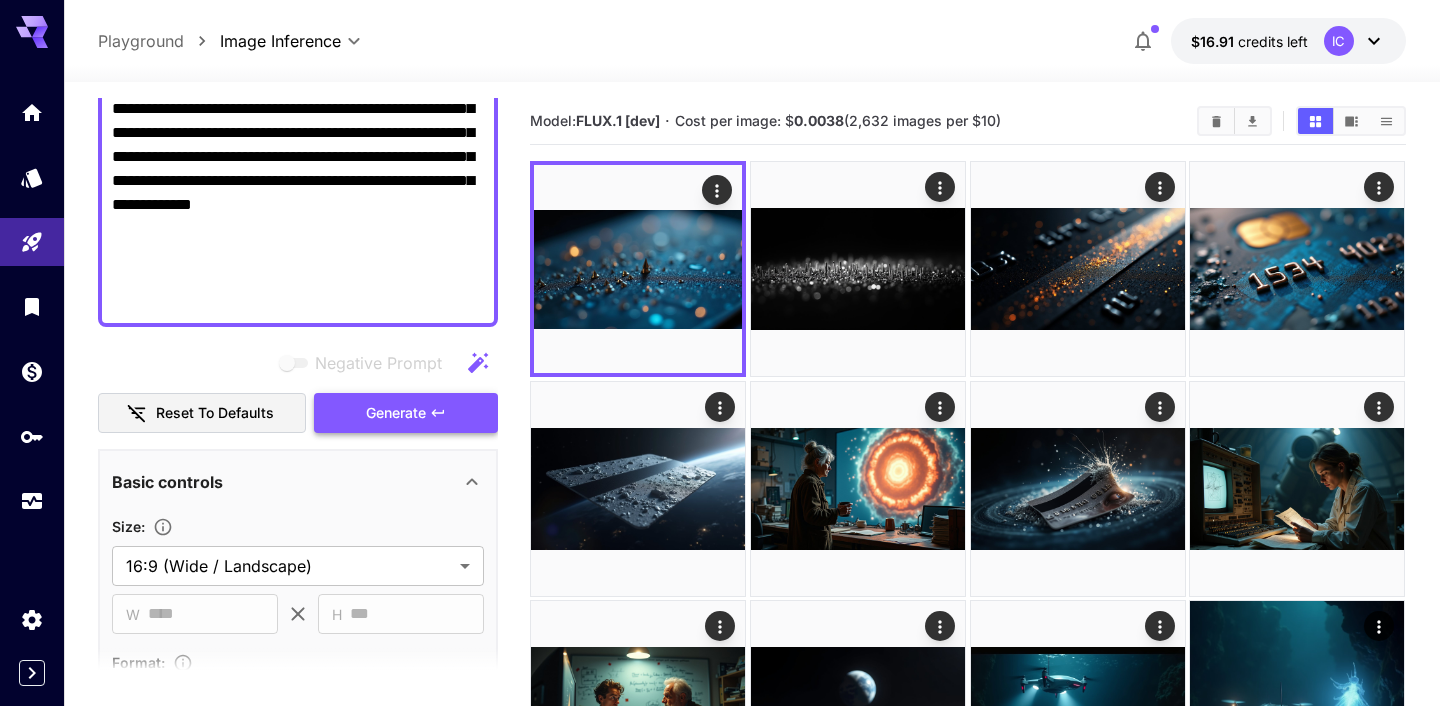 click on "Generate" at bounding box center (396, 413) 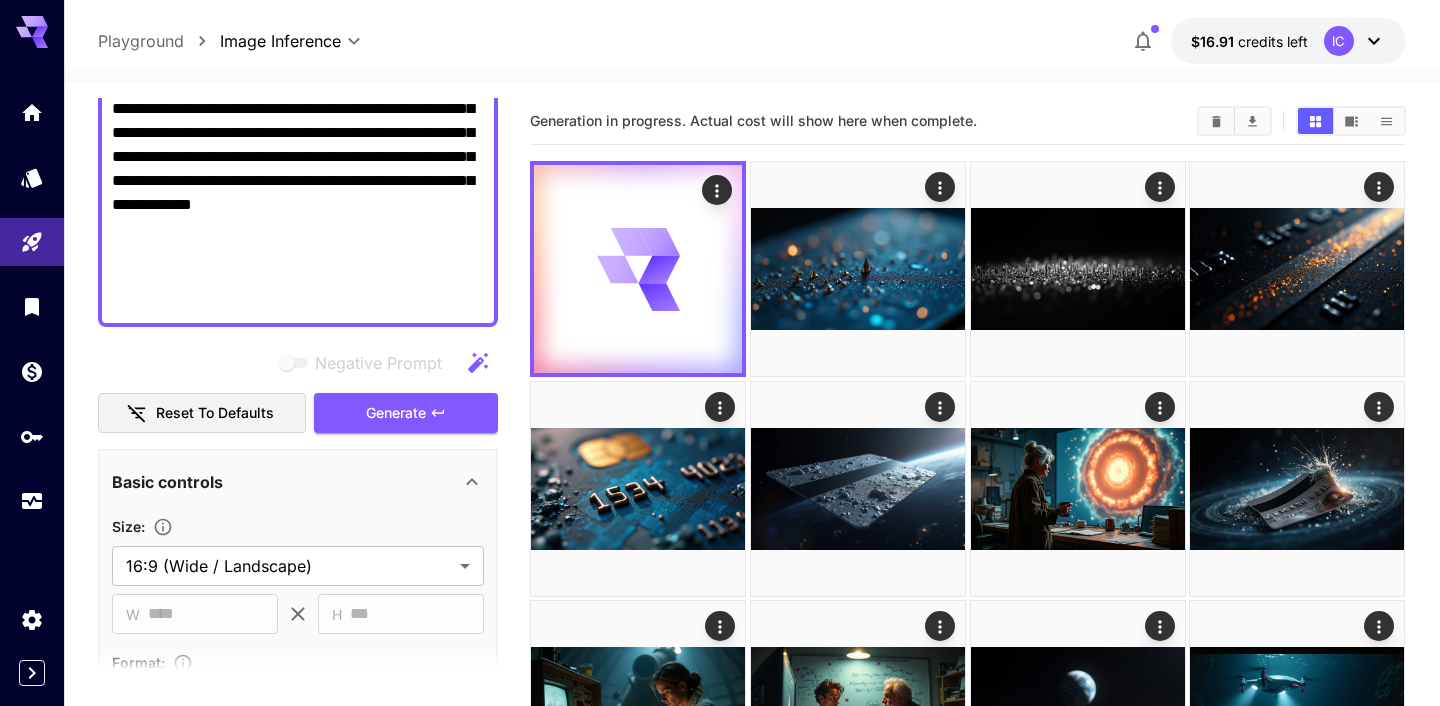 click on "Negative Prompt" at bounding box center [298, 13] 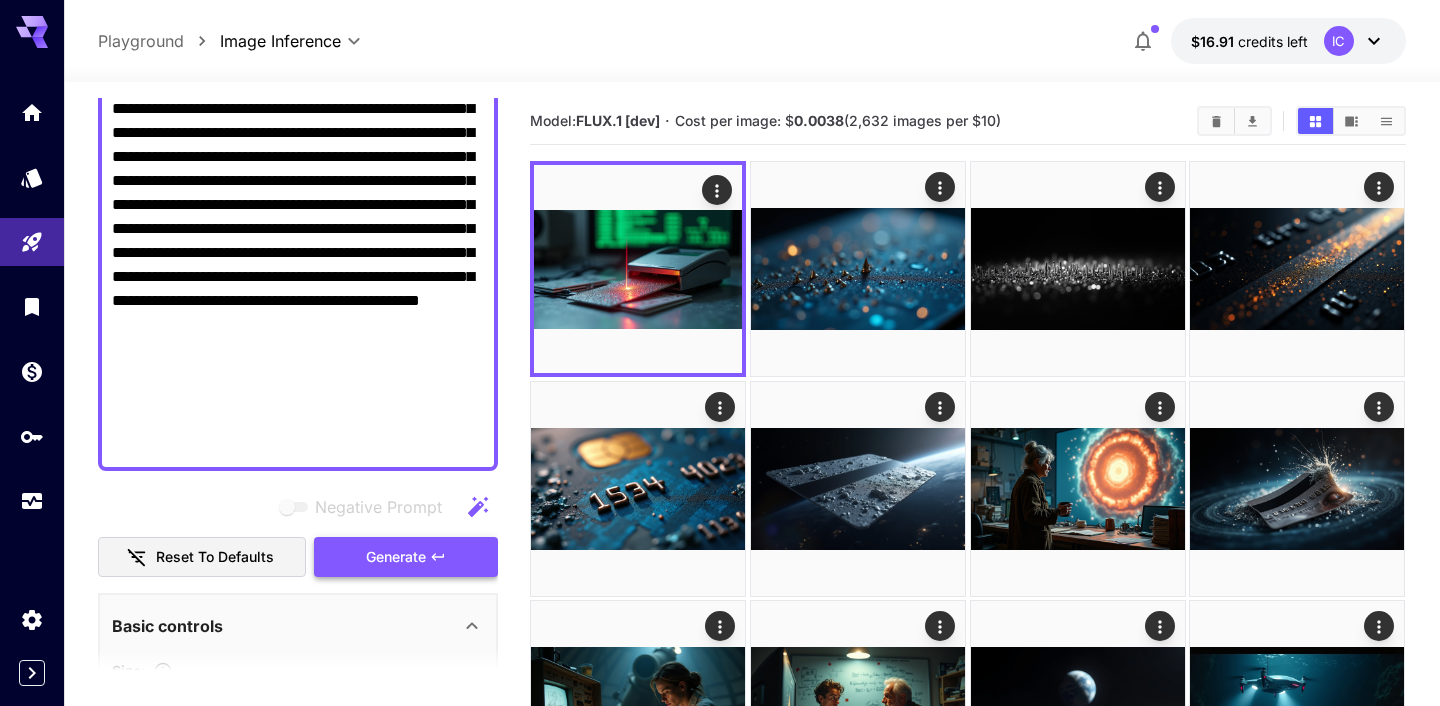 type on "**********" 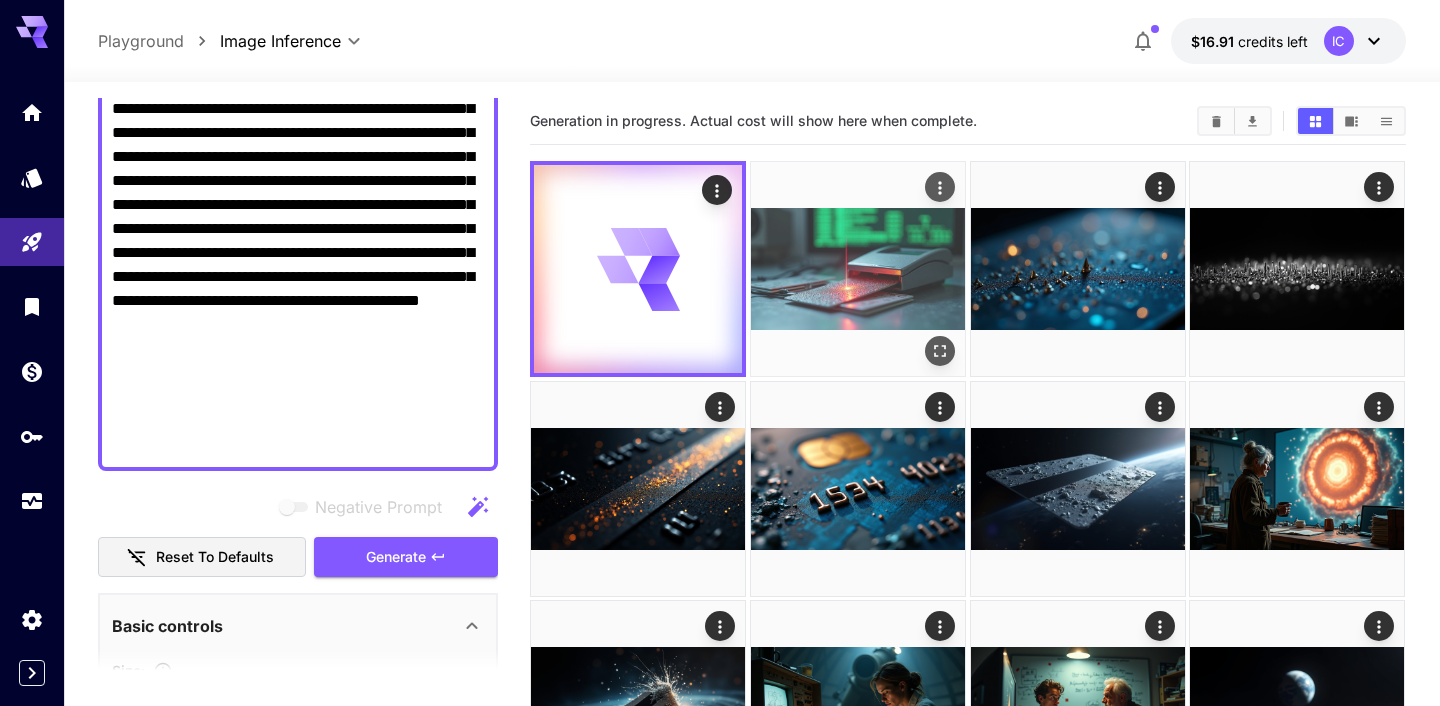 click 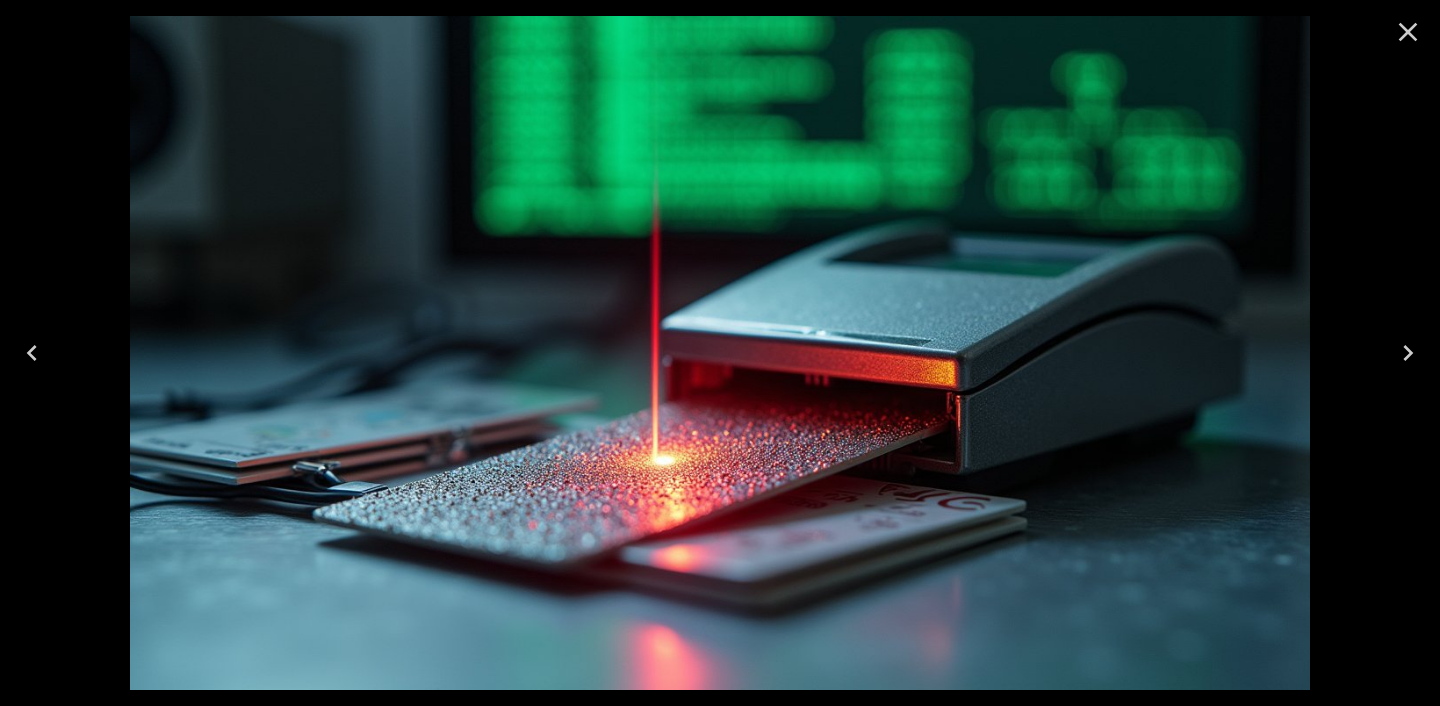click 